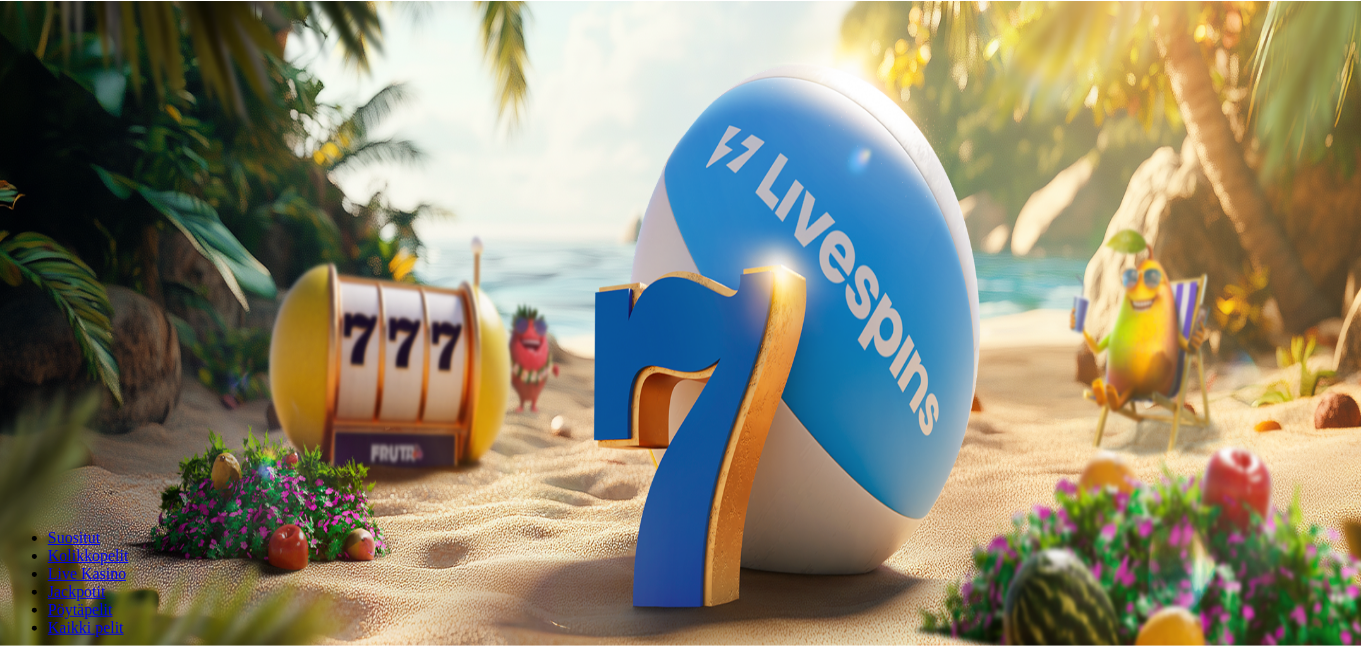 scroll, scrollTop: 0, scrollLeft: 0, axis: both 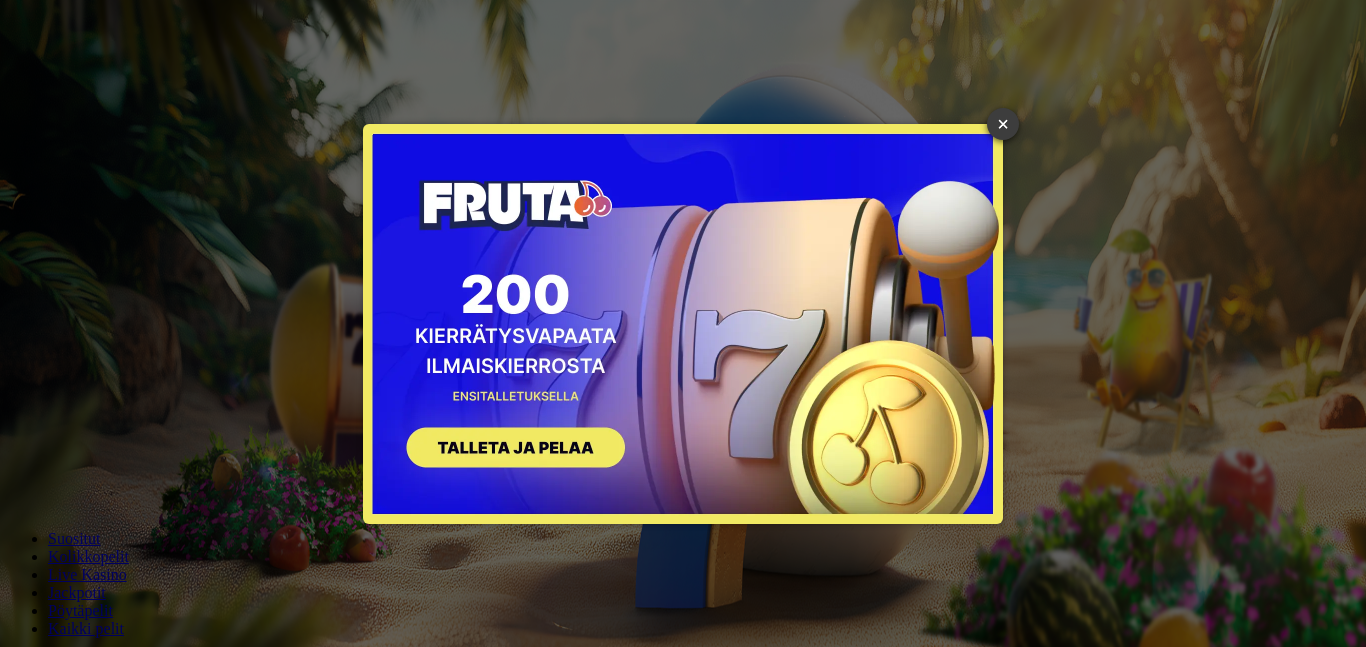 click on "×" at bounding box center (1003, 124) 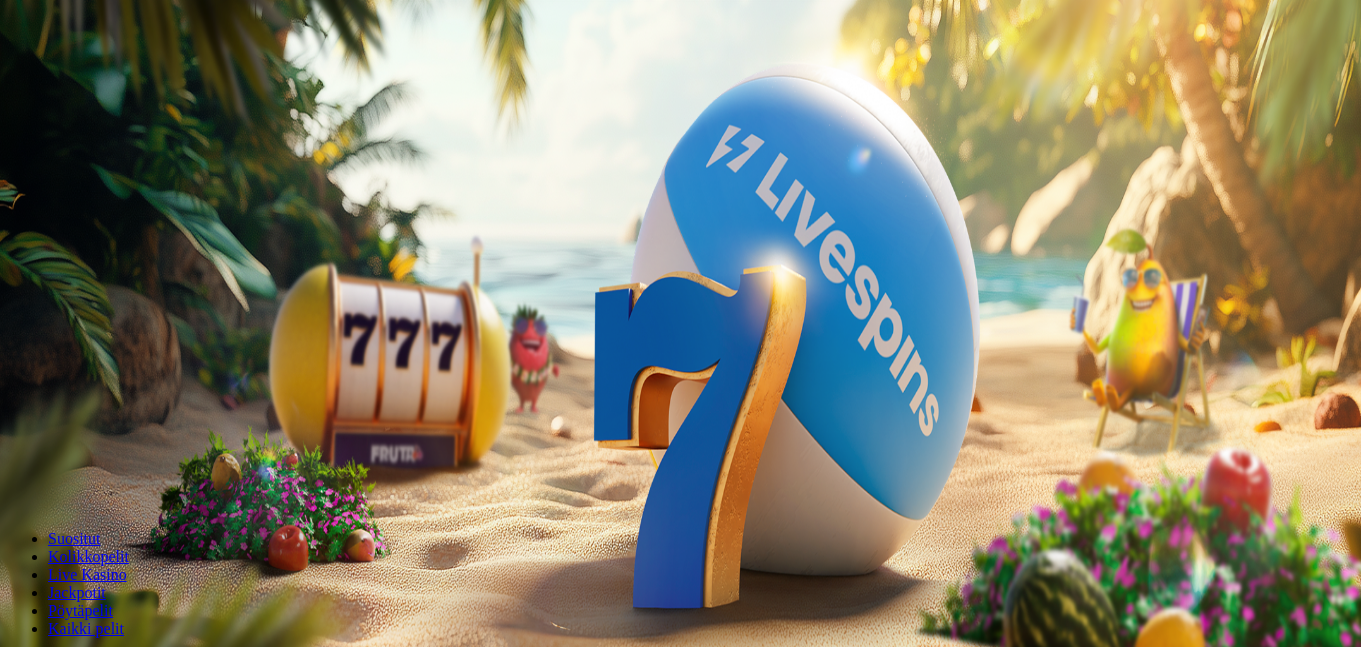 click on "Ymmärrän" at bounding box center (151, 5176) 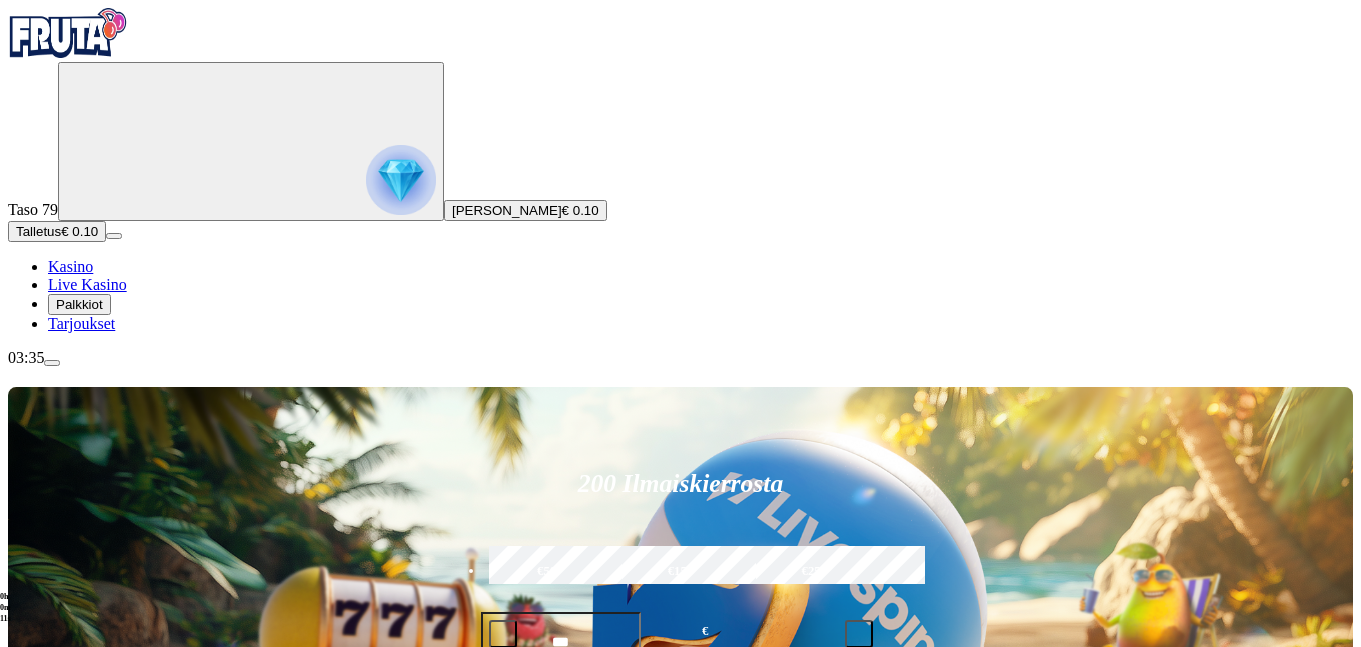 click at bounding box center (52, 363) 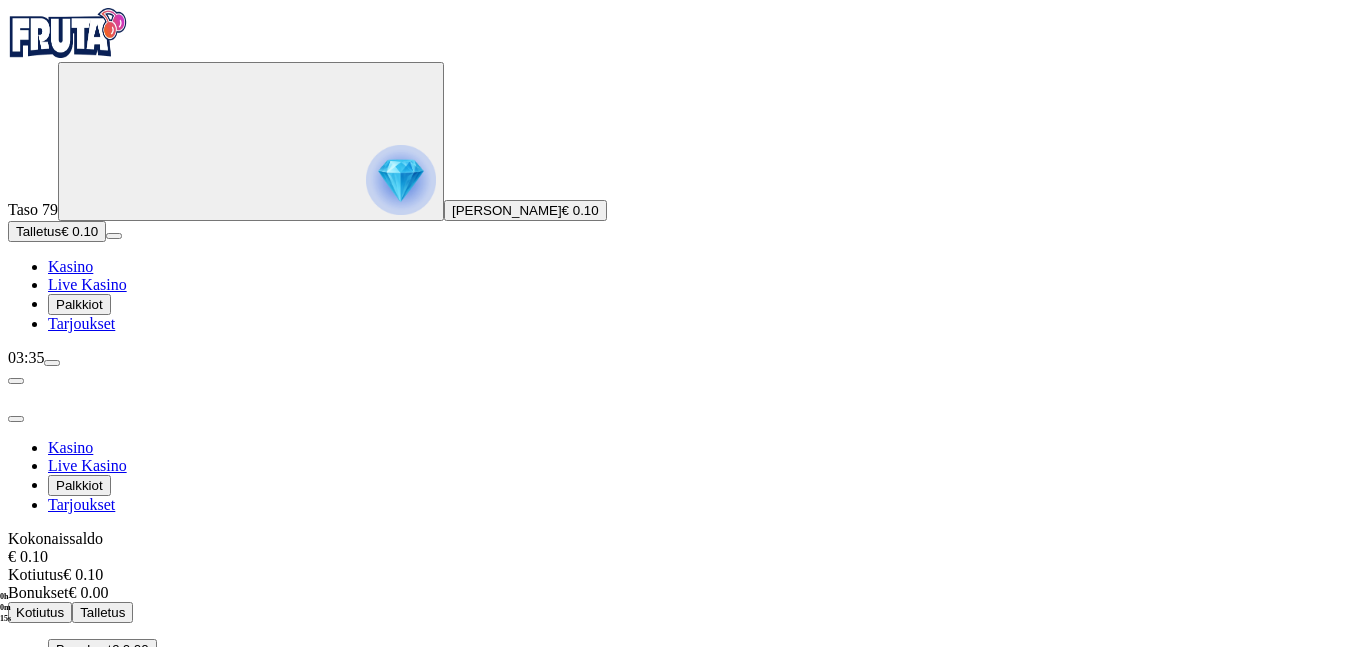 click on "Bonukset" at bounding box center [84, 649] 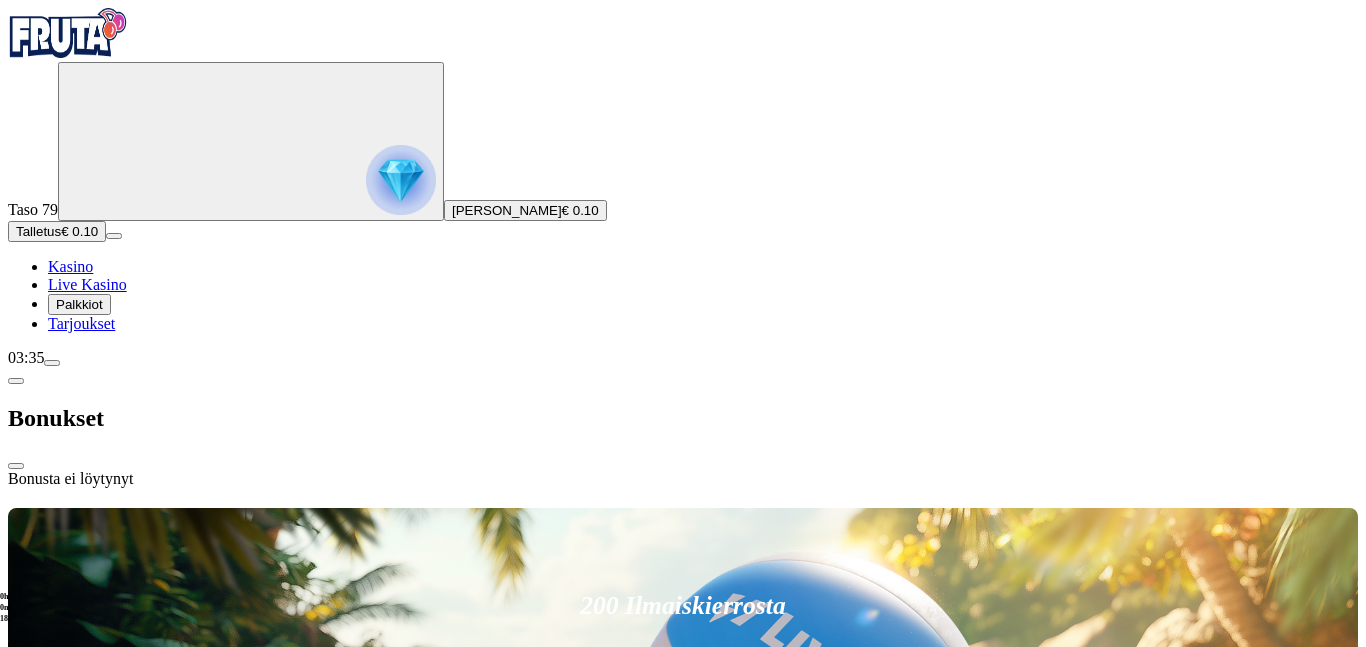 click at bounding box center (16, 466) 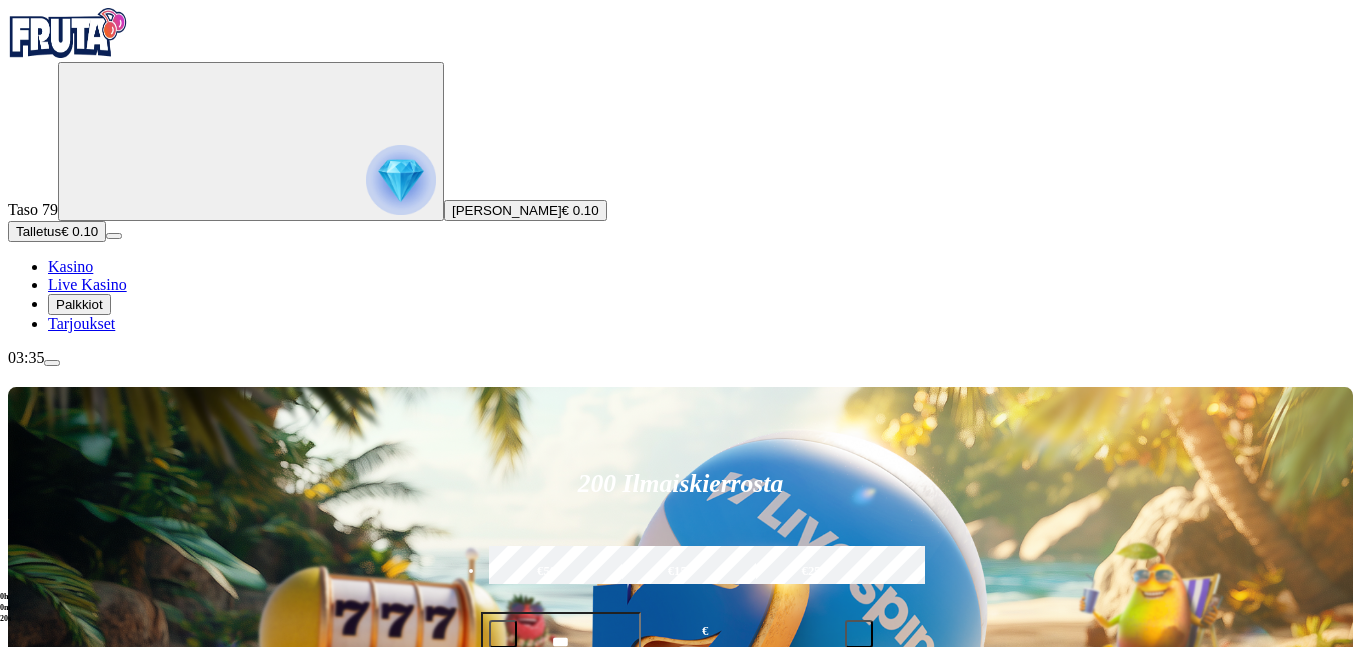 click at bounding box center [401, 180] 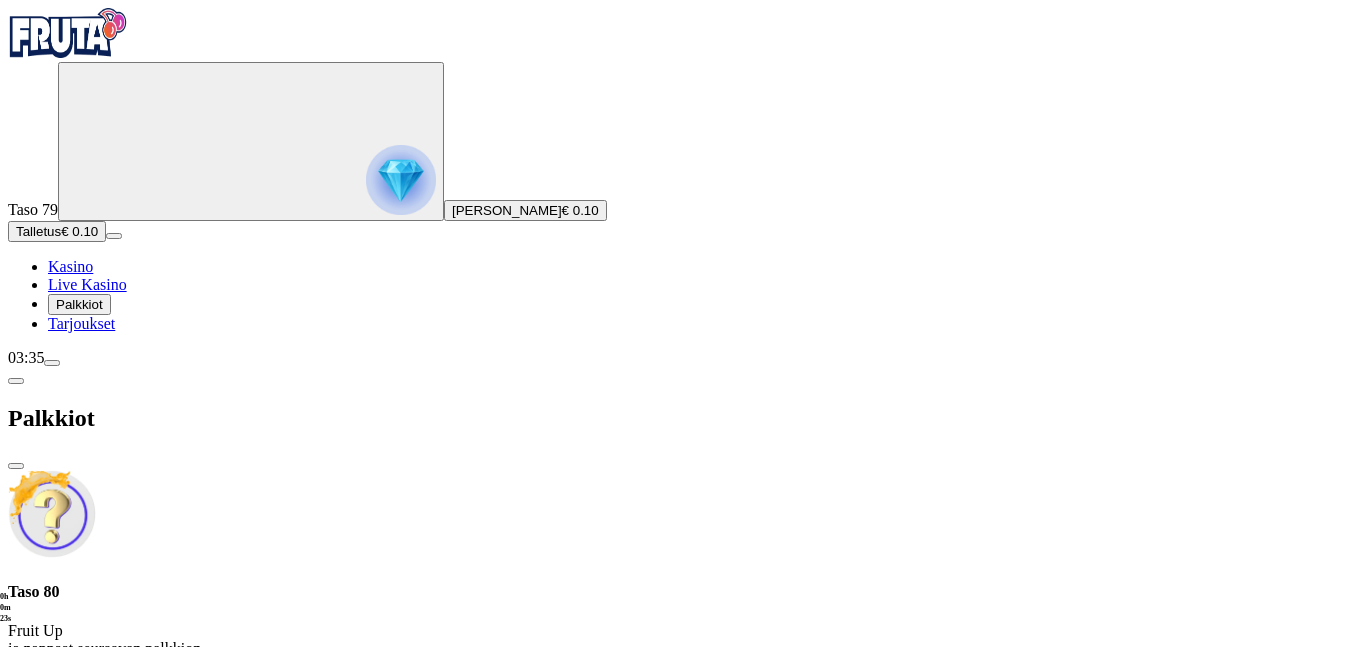 click at bounding box center (16, 381) 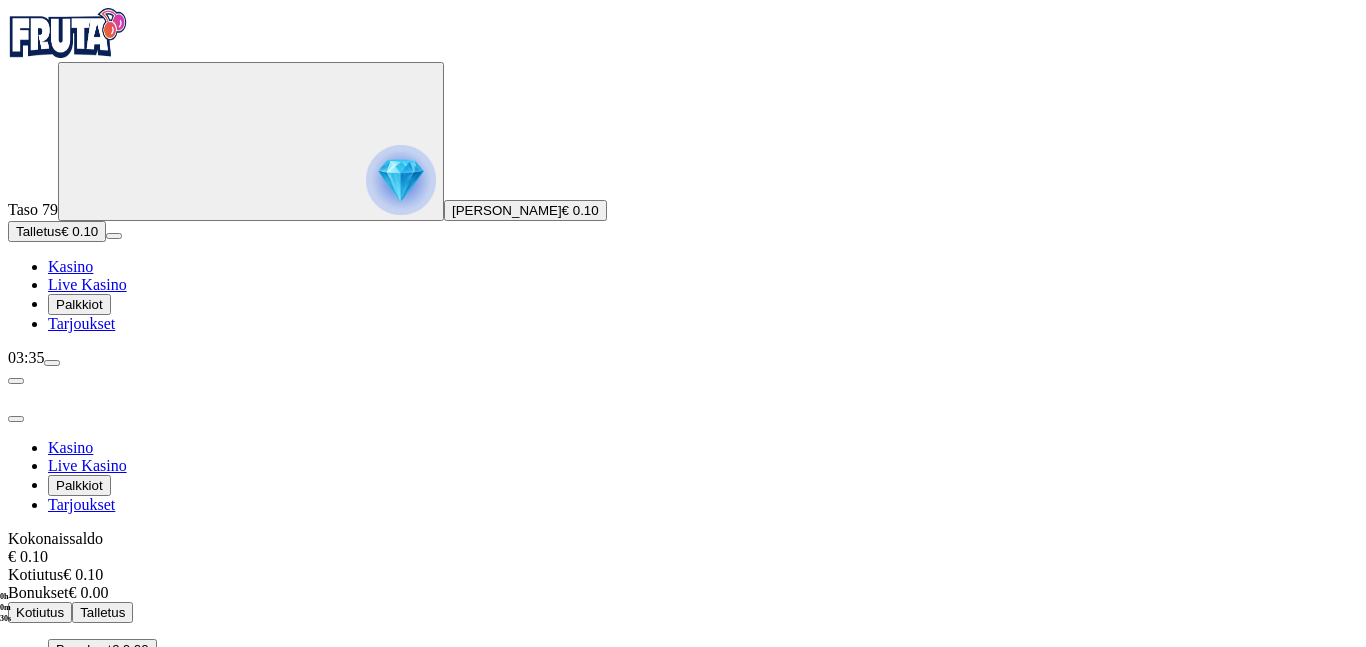 click at bounding box center [52, 363] 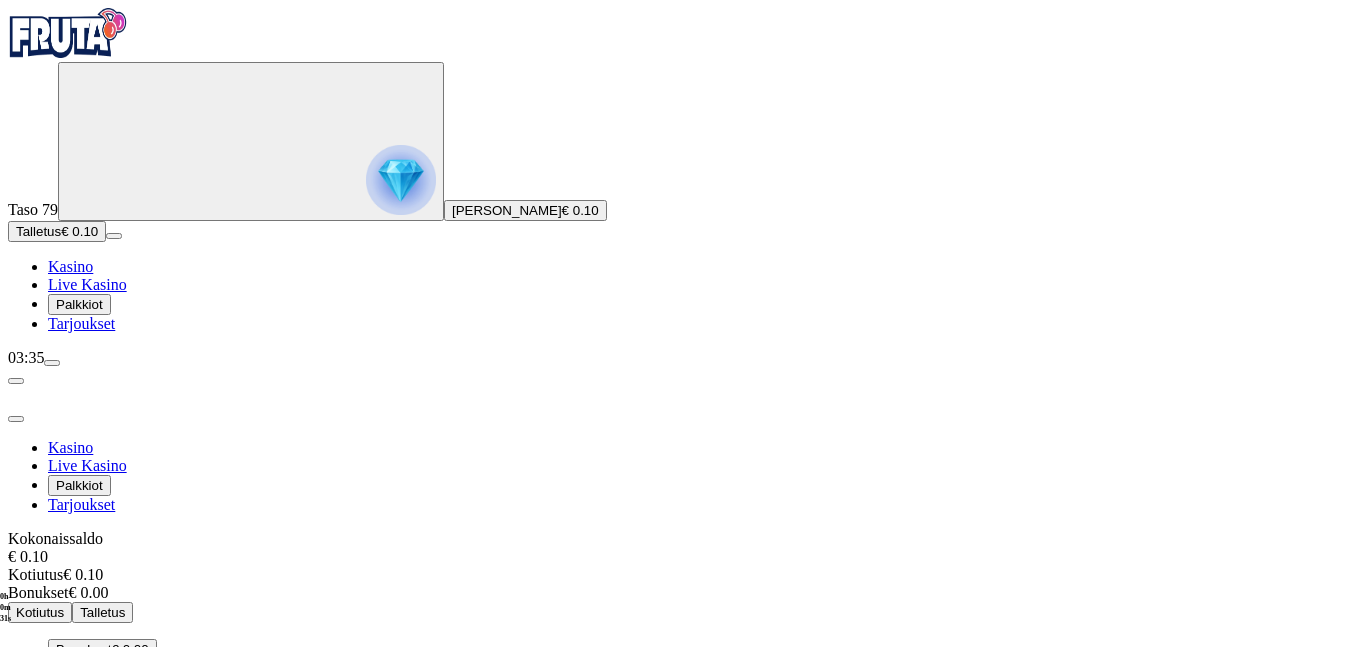 click at bounding box center [52, 363] 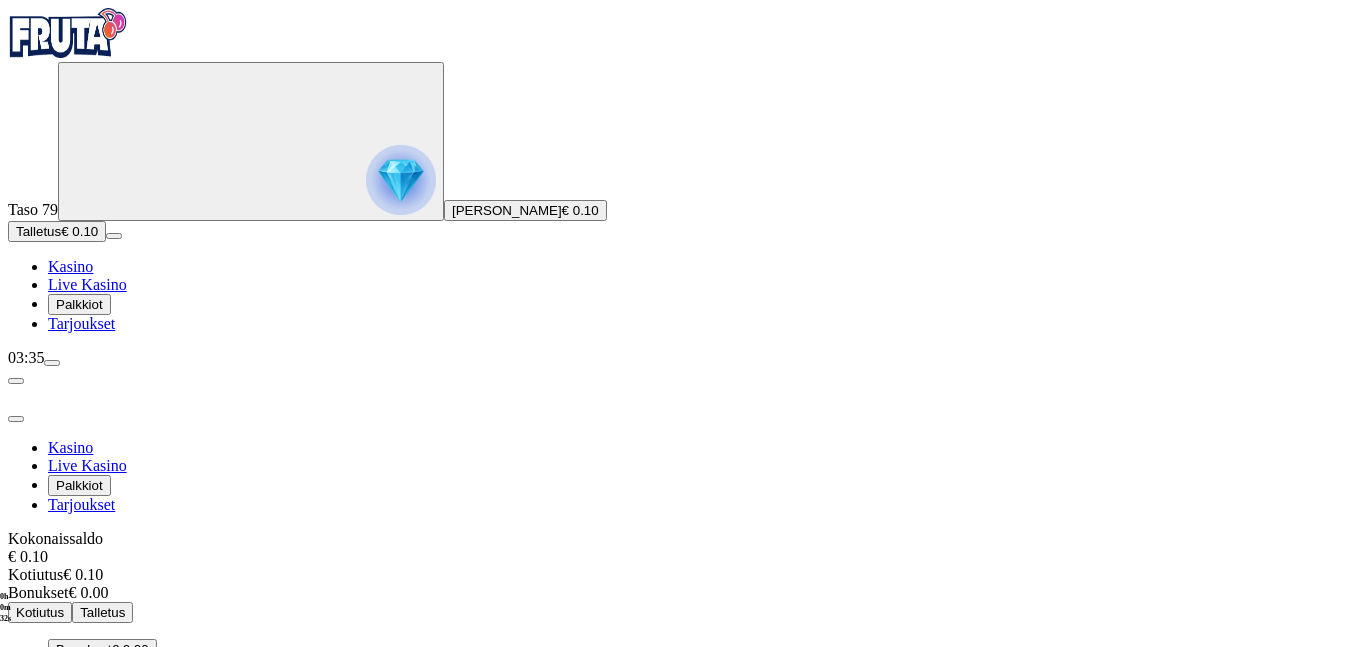 click at bounding box center [52, 363] 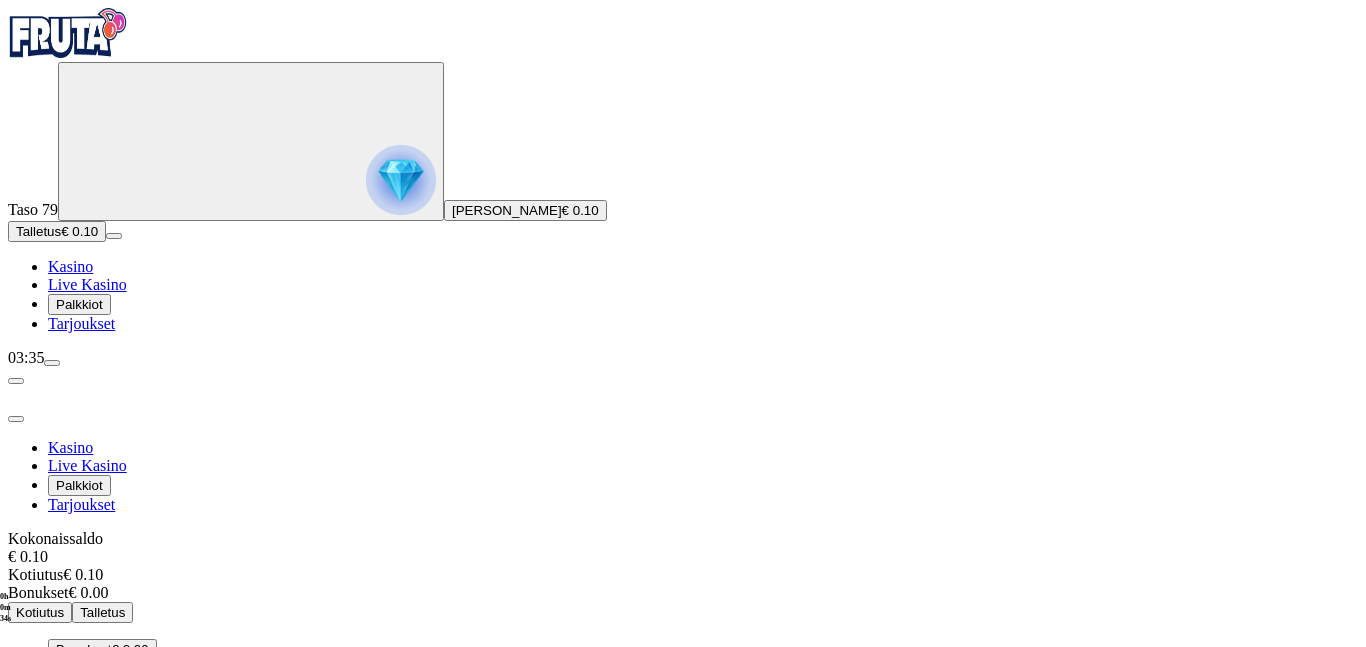 click on "Tarjoukset" at bounding box center (81, 323) 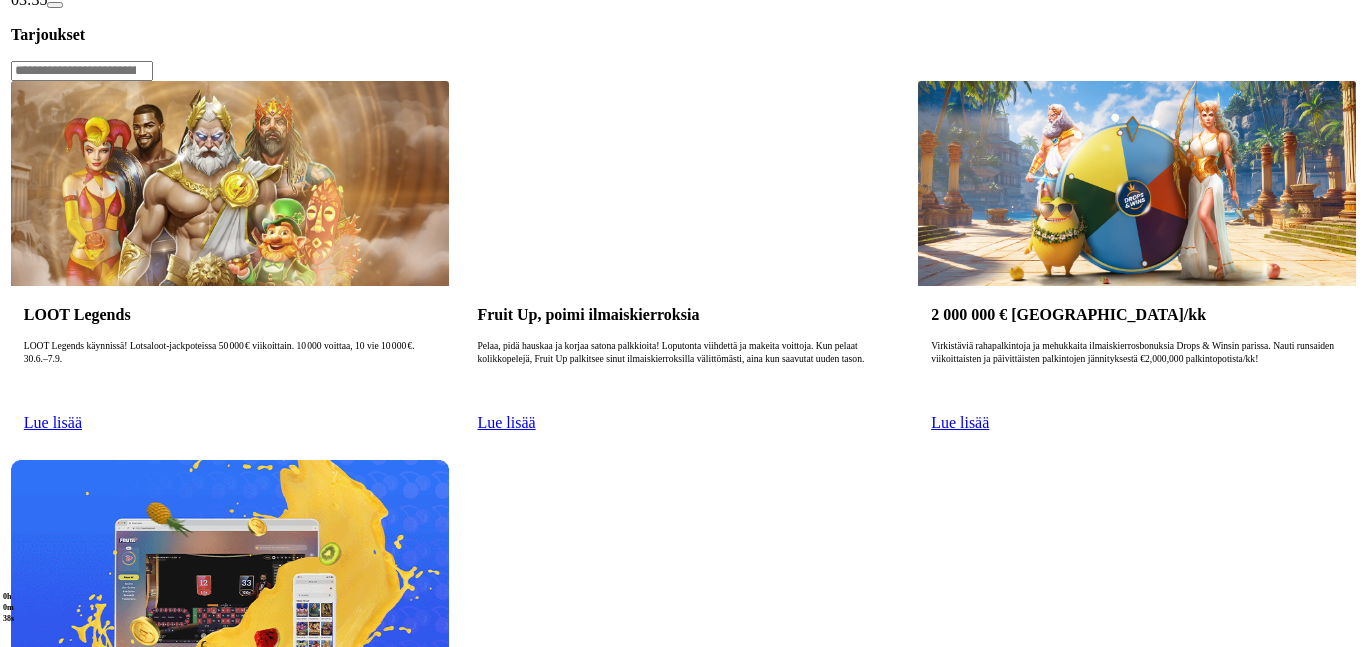 scroll, scrollTop: 360, scrollLeft: 0, axis: vertical 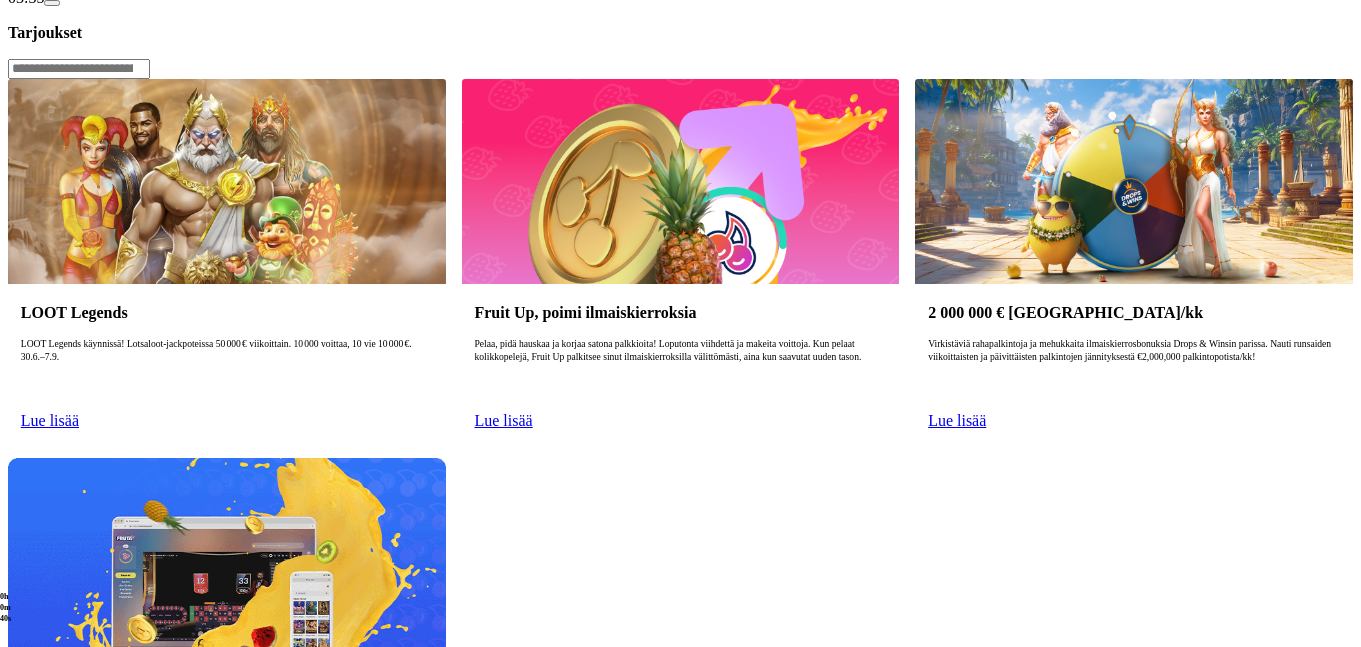 click on "Palkkiot" at bounding box center (79, -56) 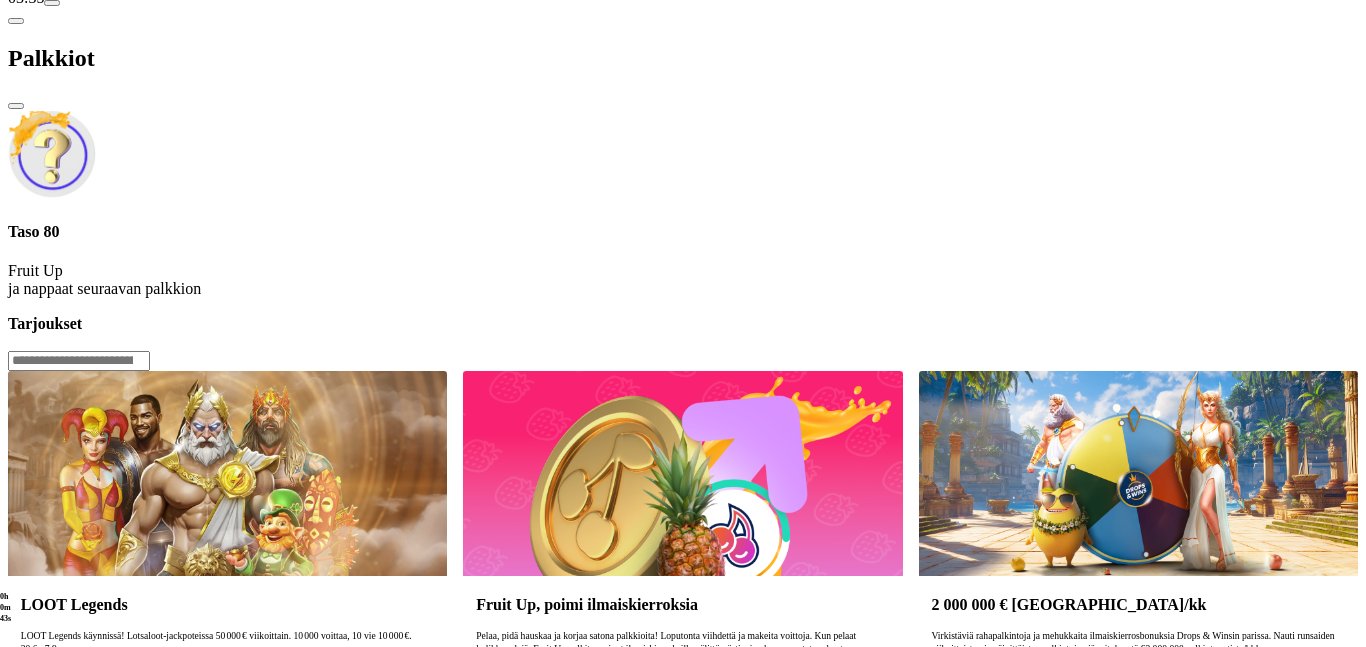 click at bounding box center [52, 3] 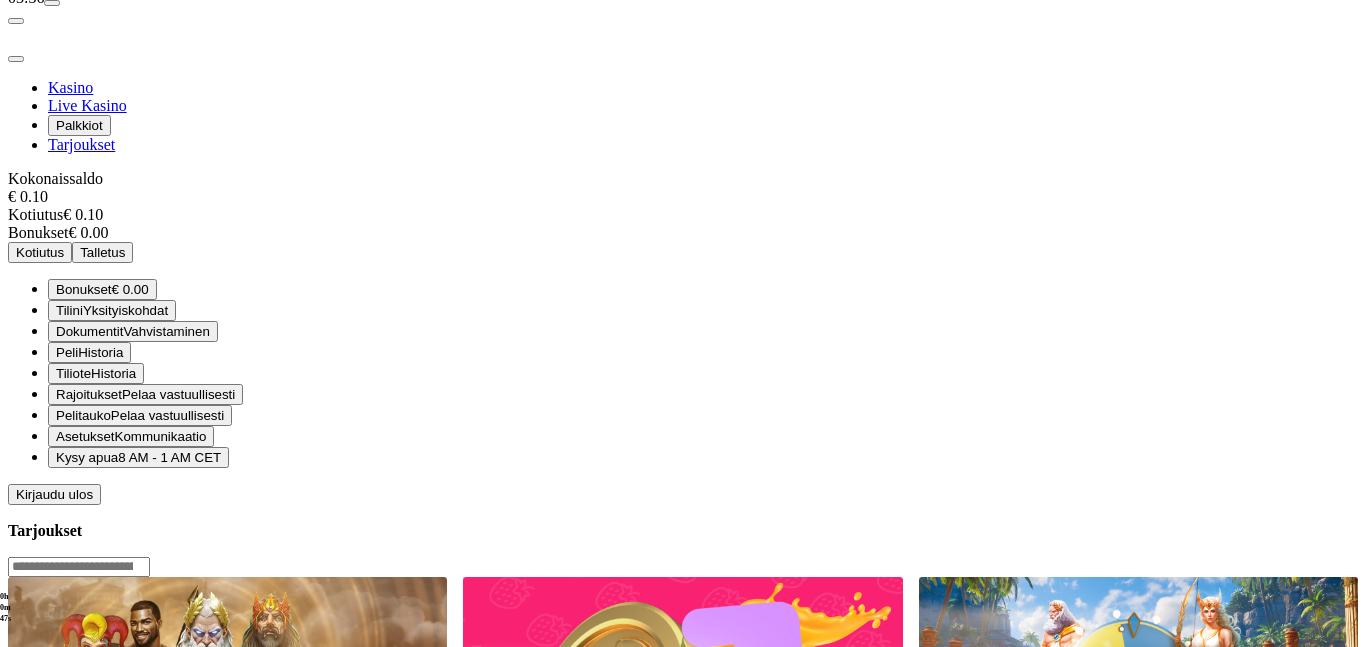 click on "Tilini" at bounding box center [69, 310] 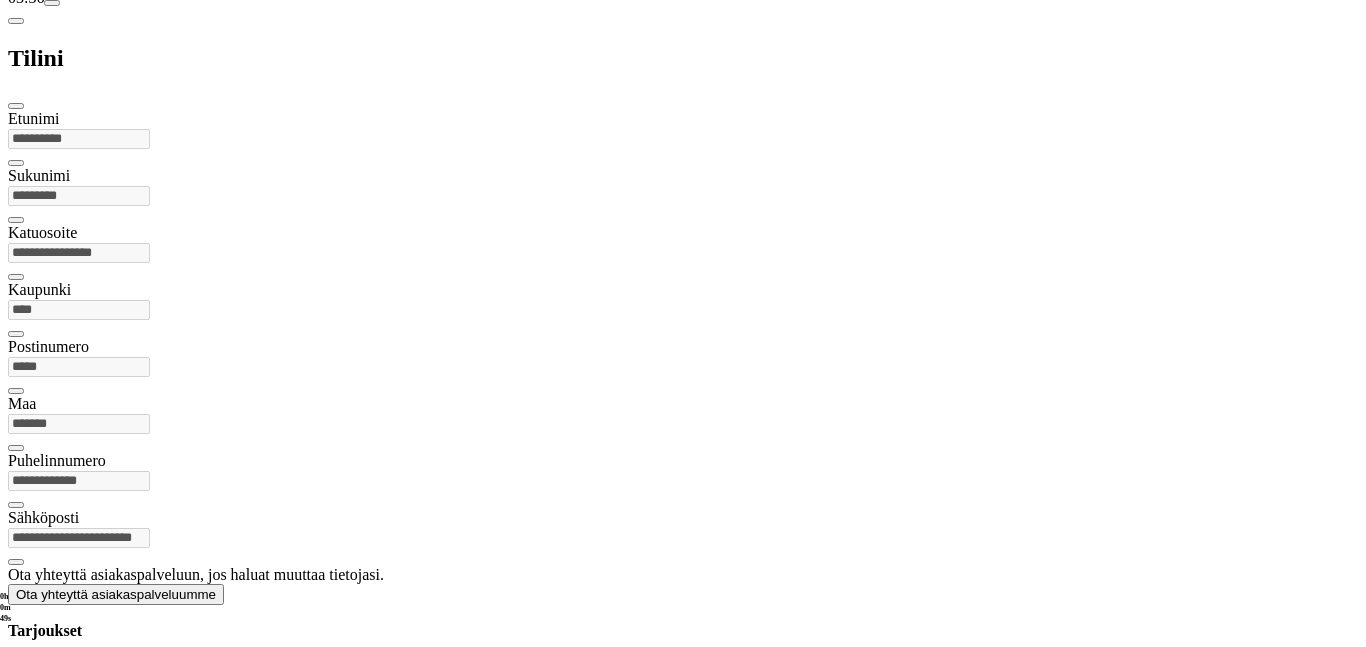 scroll, scrollTop: 1, scrollLeft: 0, axis: vertical 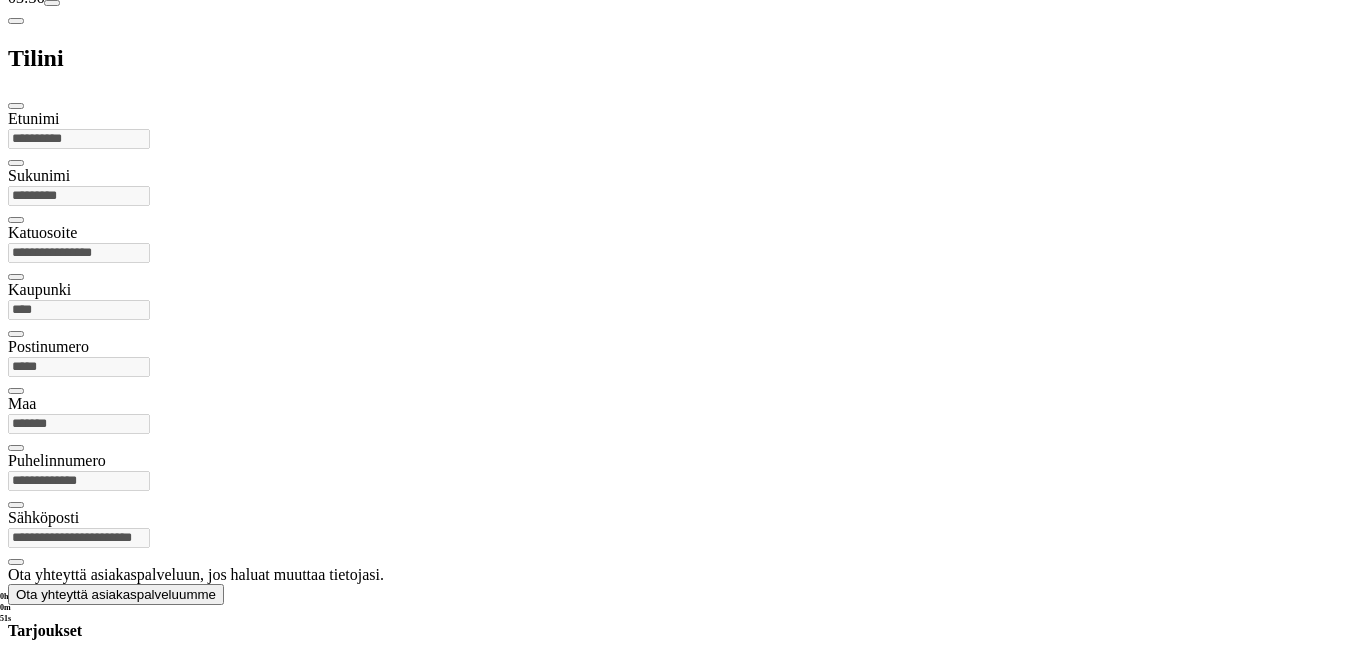 click at bounding box center (16, 106) 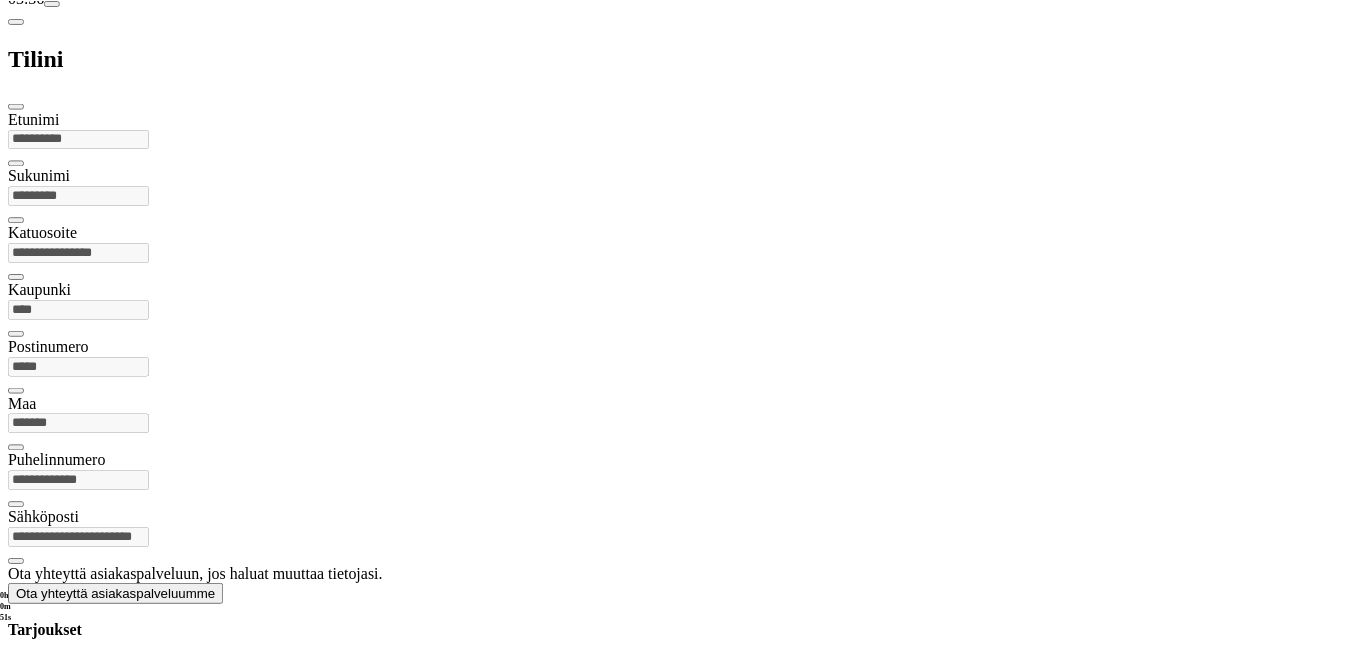 scroll, scrollTop: 0, scrollLeft: 0, axis: both 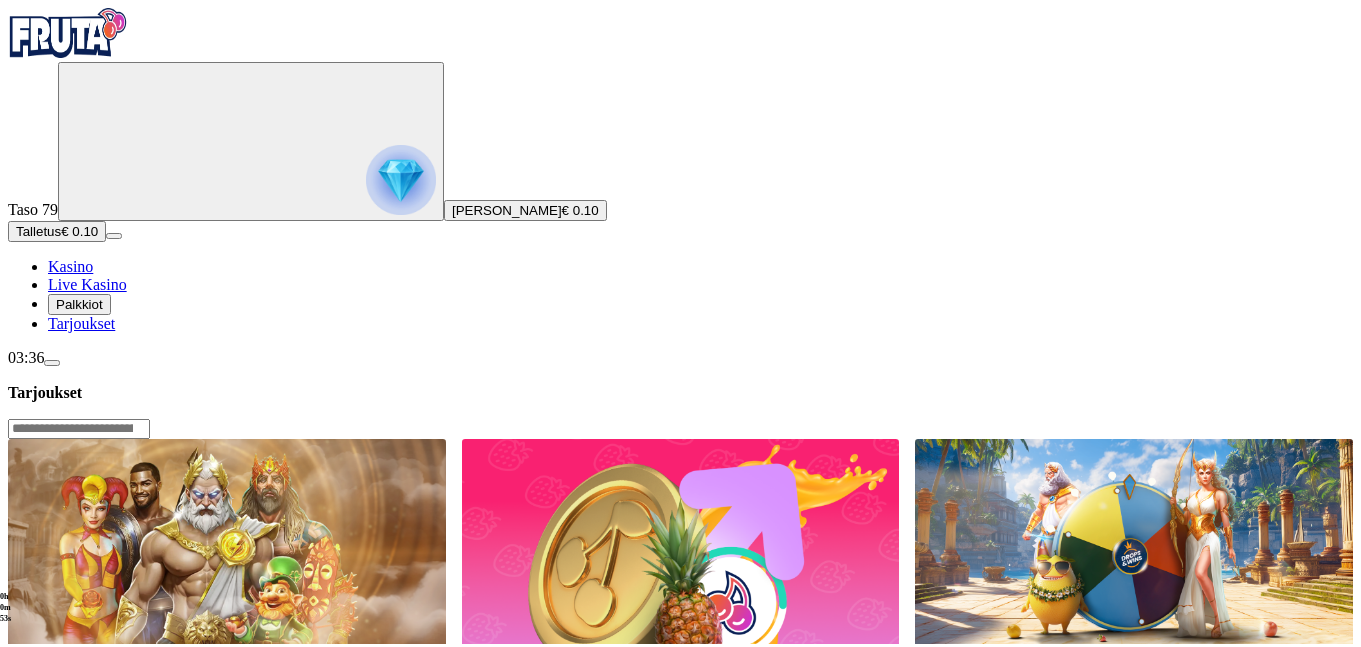 click at bounding box center (52, 363) 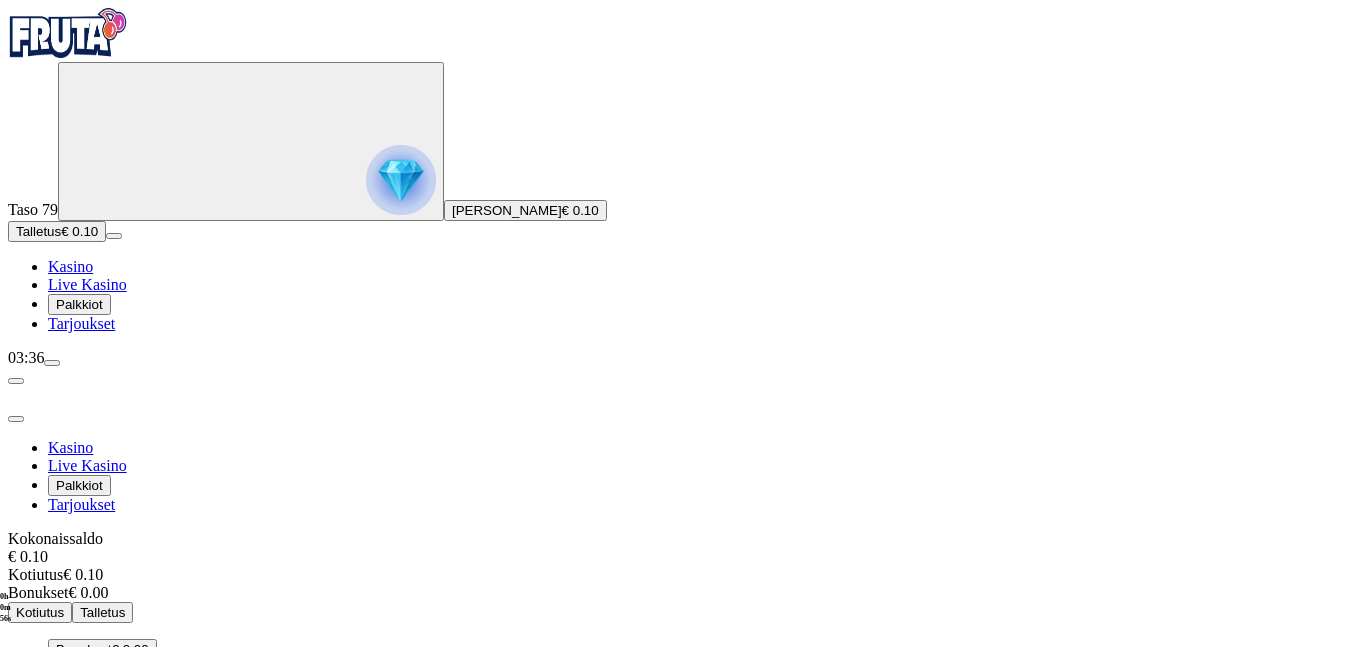 click on "[PERSON_NAME]" at bounding box center (507, 210) 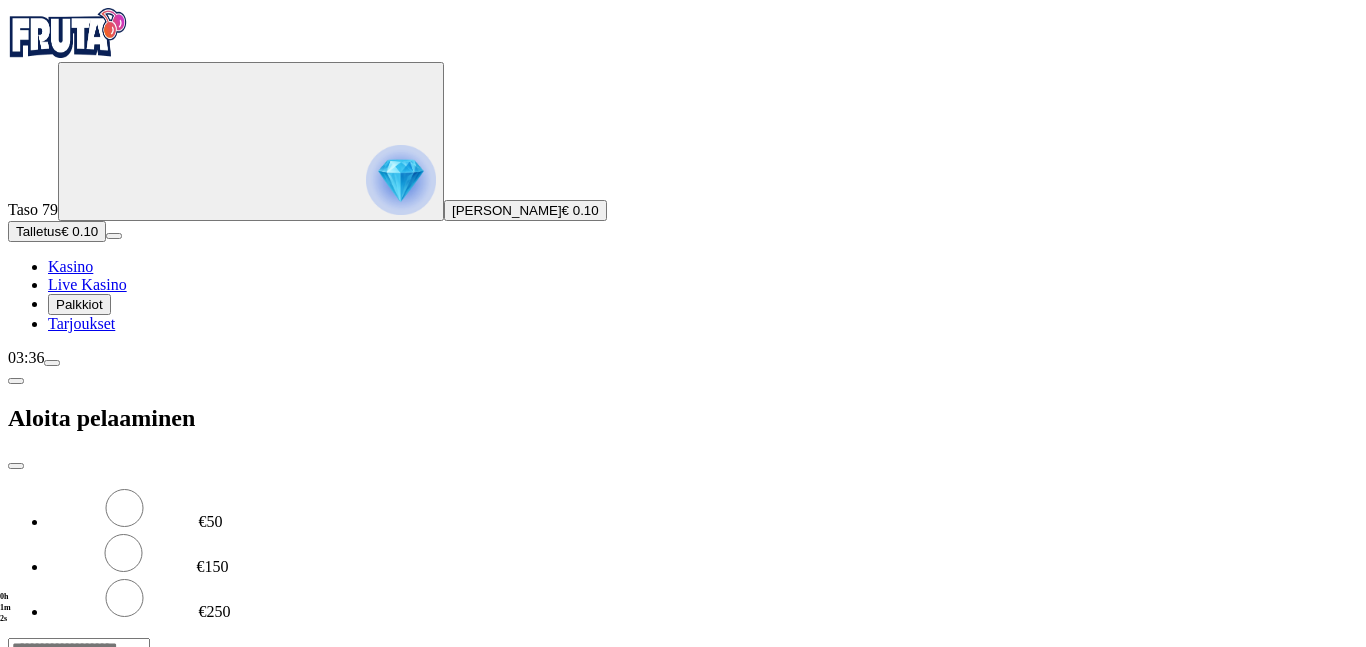 click at bounding box center (16, 466) 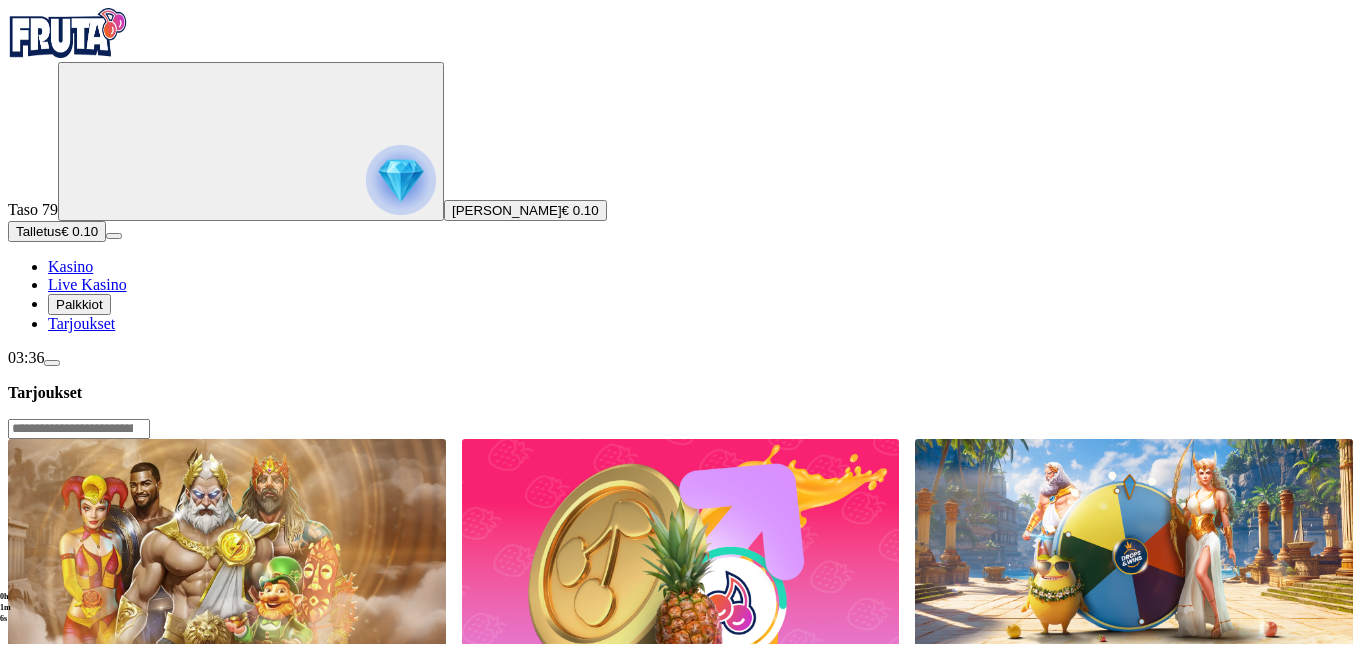 click on "Tarjoukset" at bounding box center [81, 323] 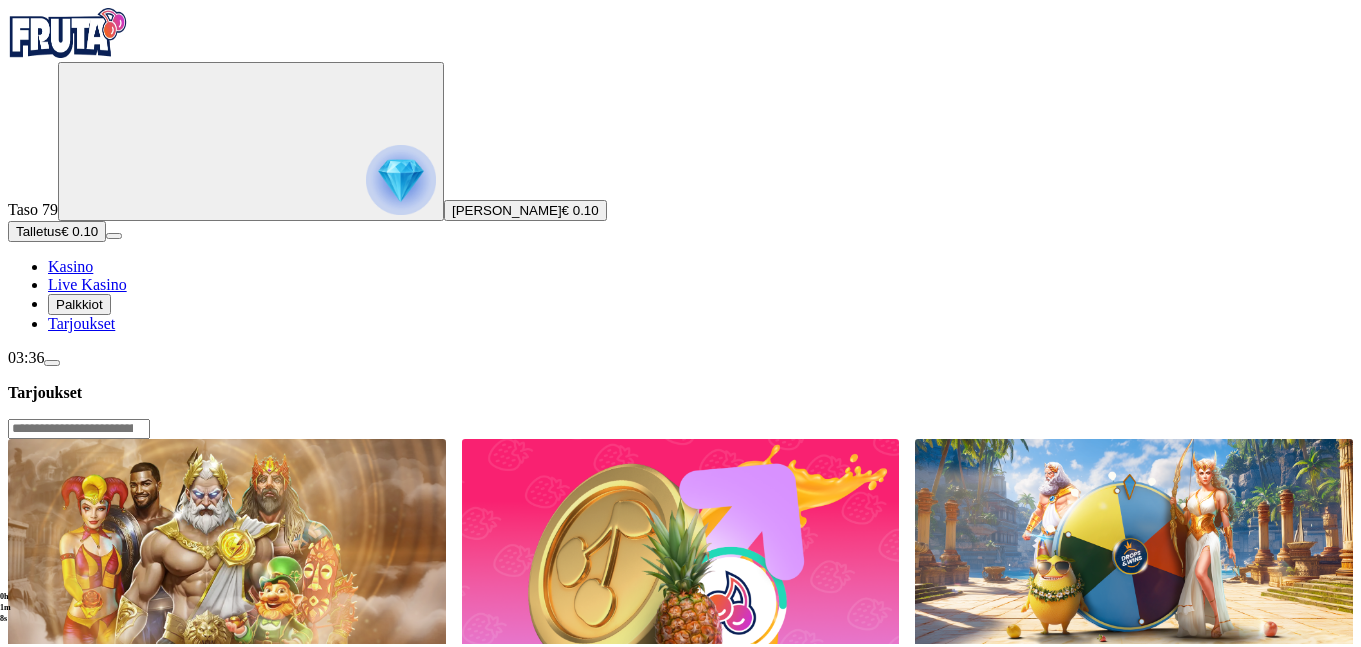 click on "Tarjoukset" at bounding box center (81, 323) 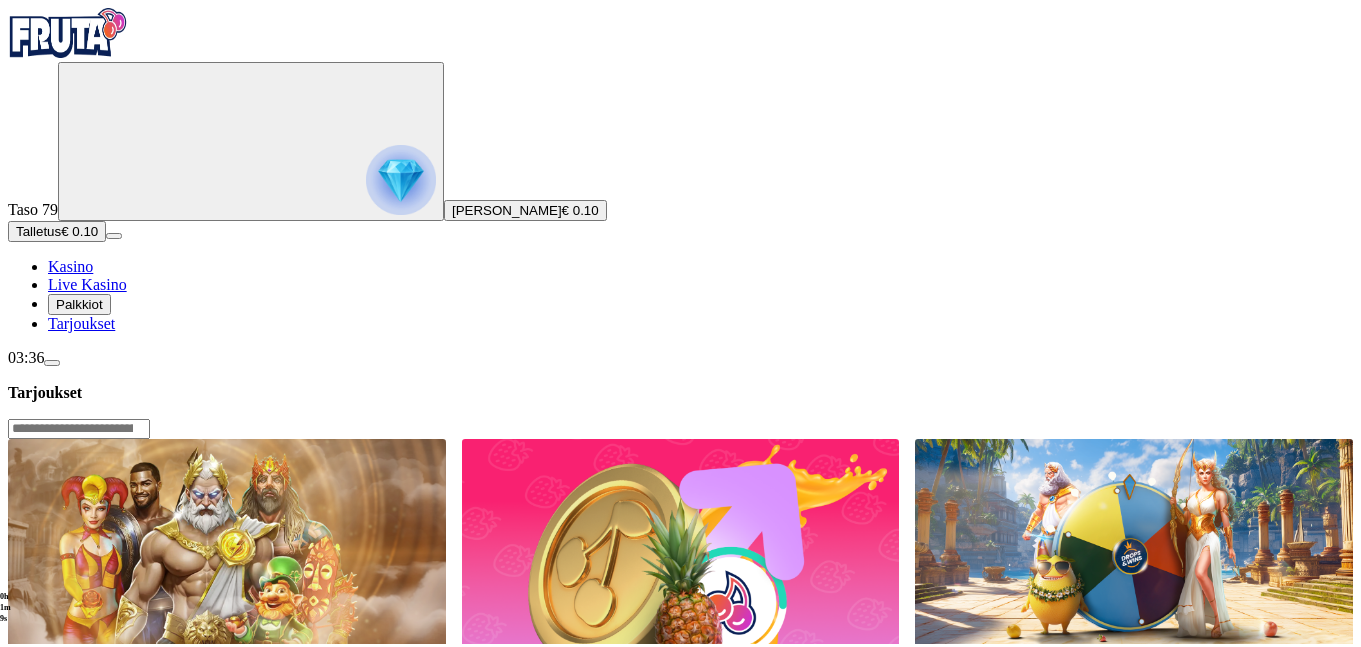 click at bounding box center (401, 180) 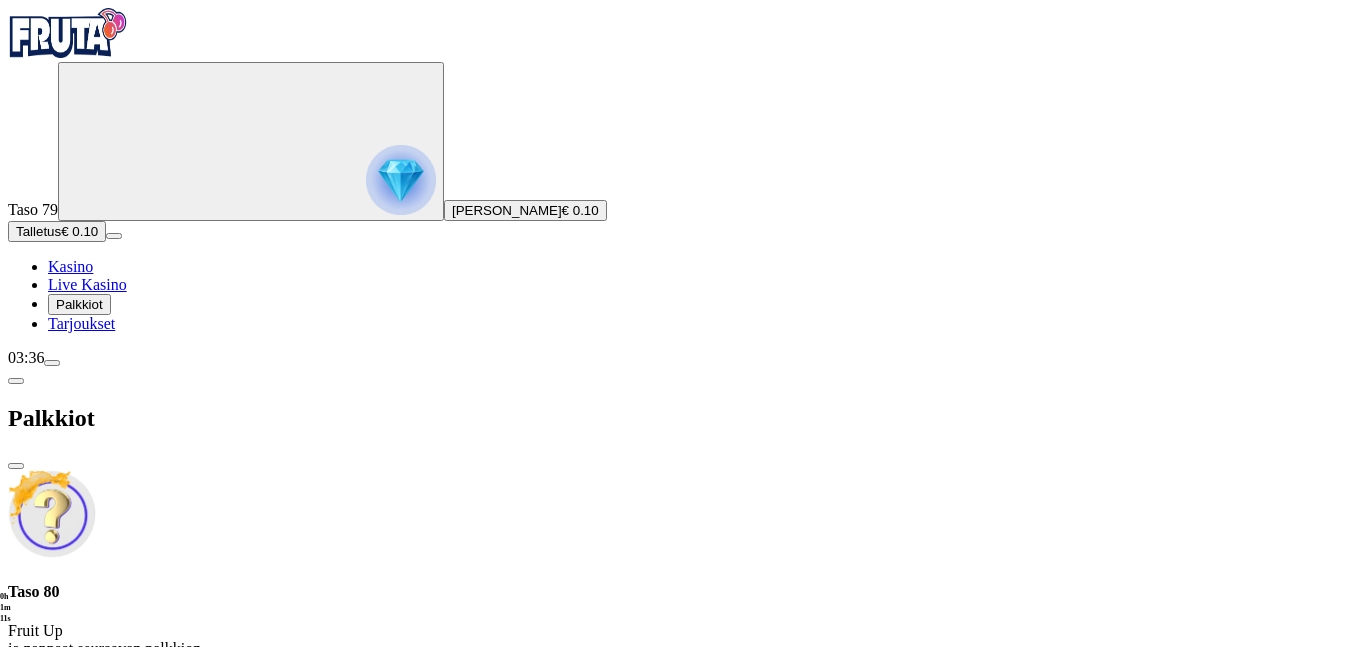 click on "Tarjoukset" at bounding box center [81, 323] 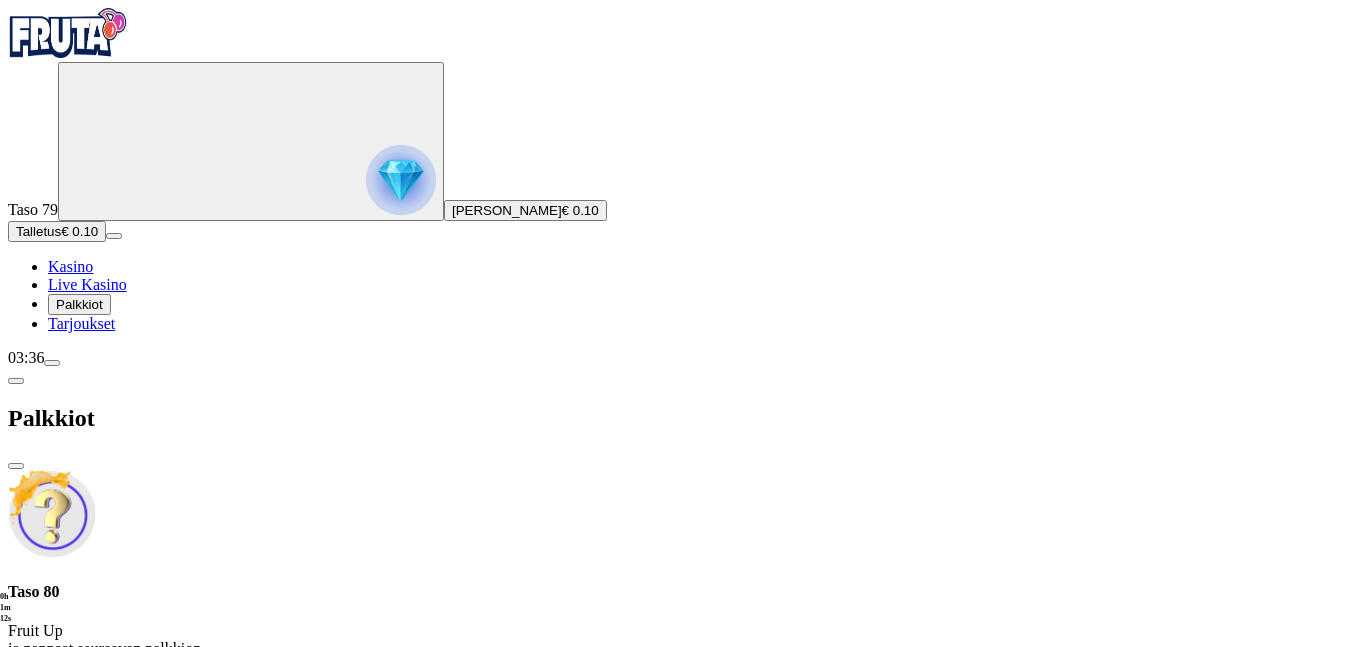 click on "Tarjoukset" at bounding box center (81, 323) 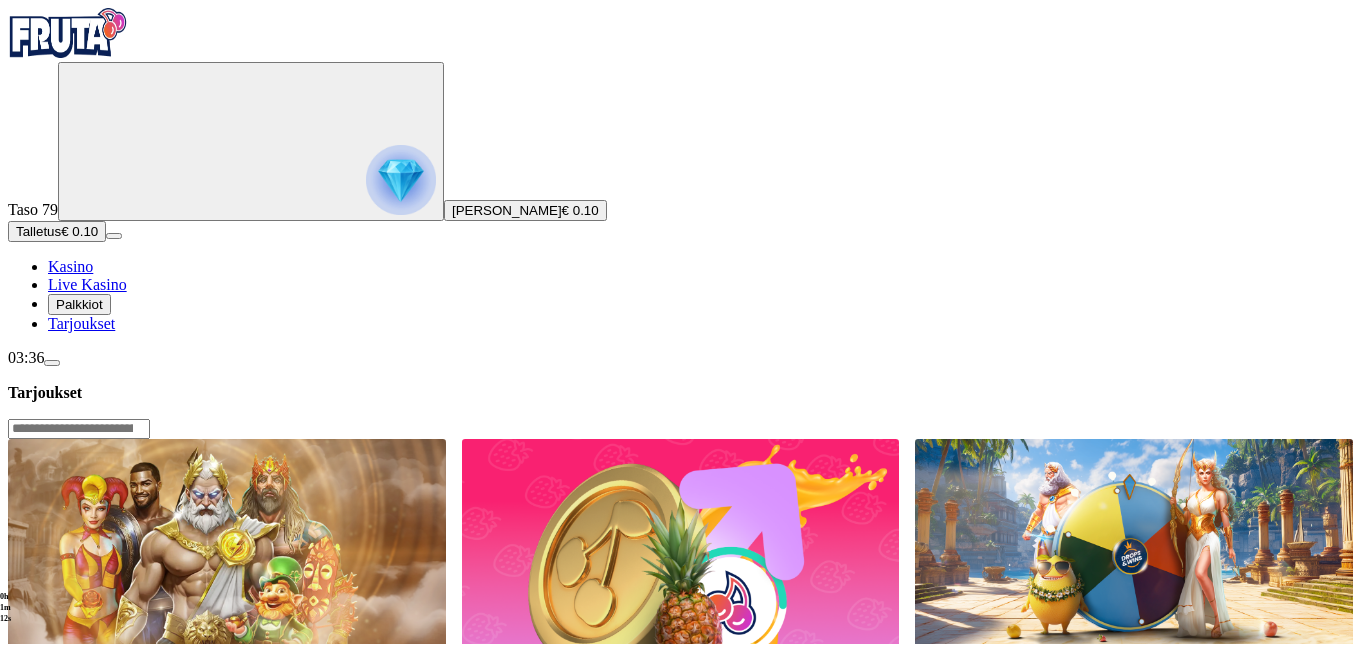 click on "Tarjoukset" at bounding box center (81, 323) 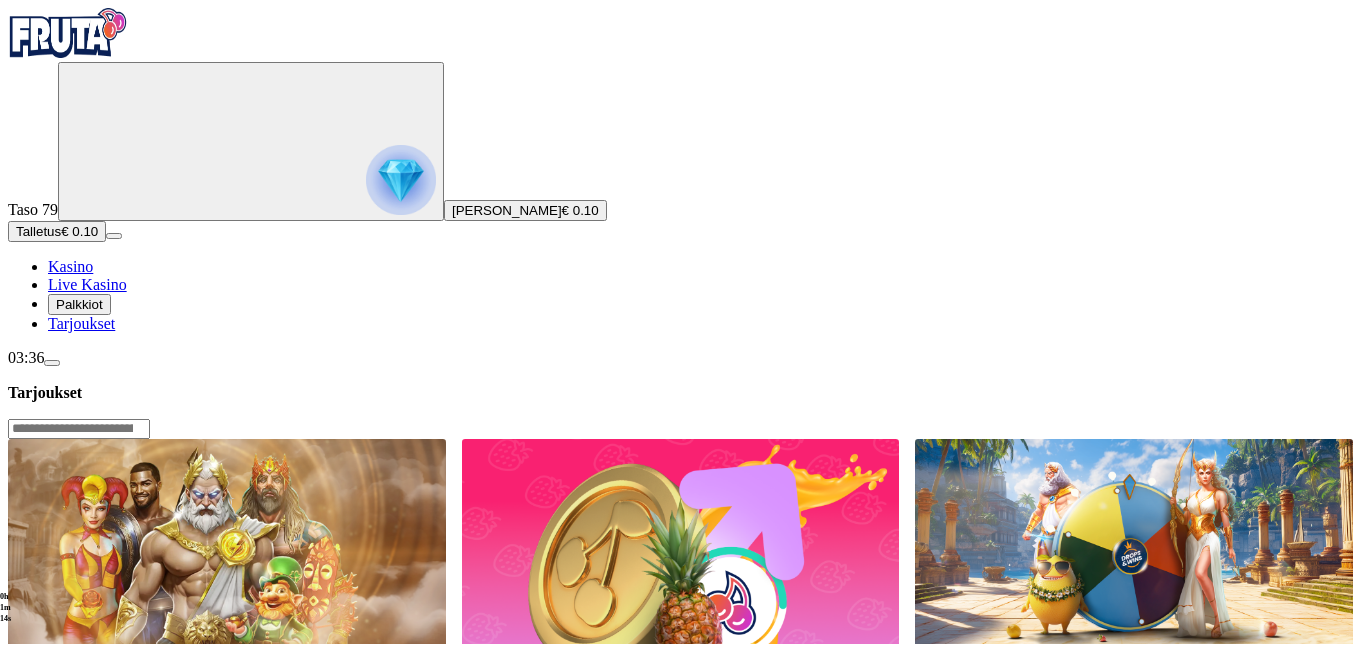 click on "Palkkiot" at bounding box center [79, 304] 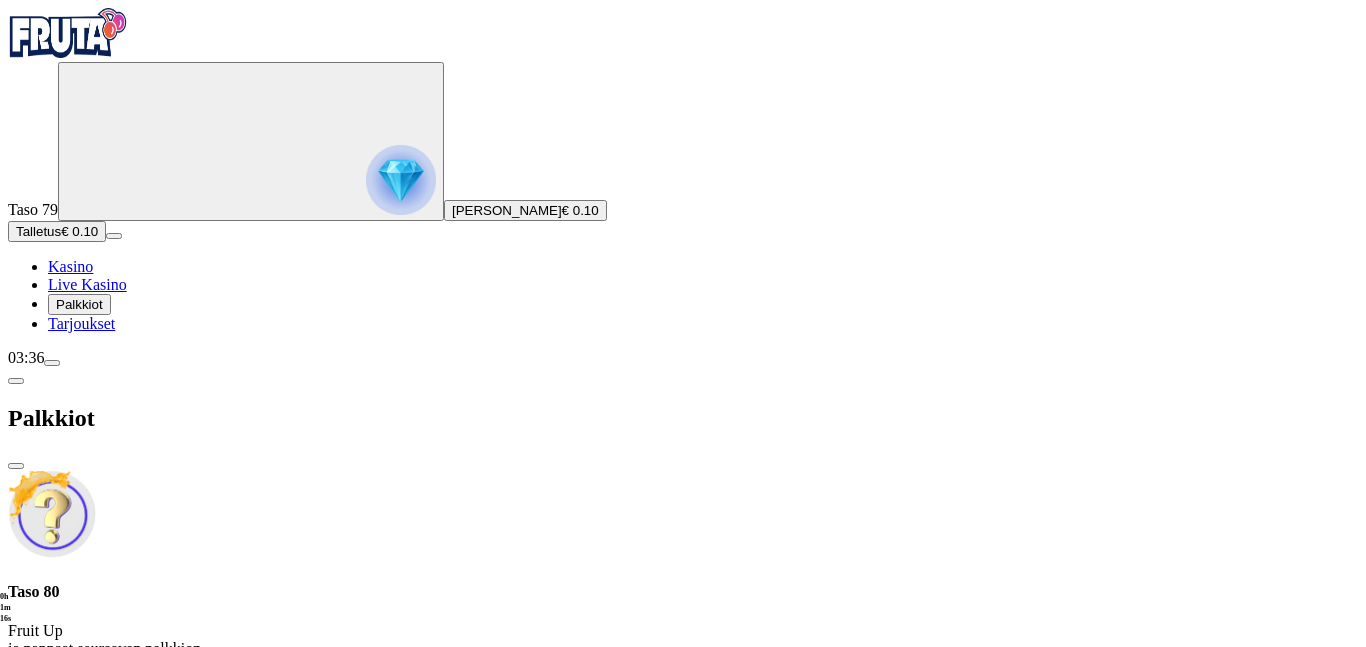 click at bounding box center (16, 381) 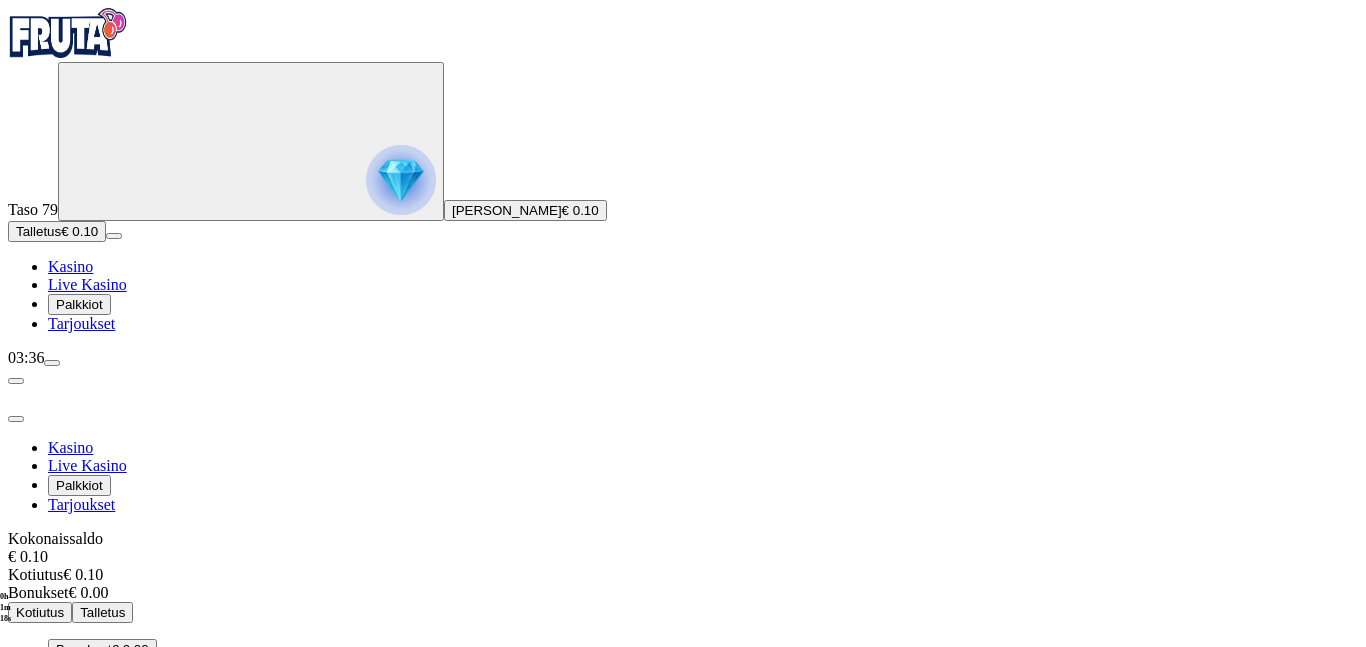 click on "Talletus" at bounding box center [102, 612] 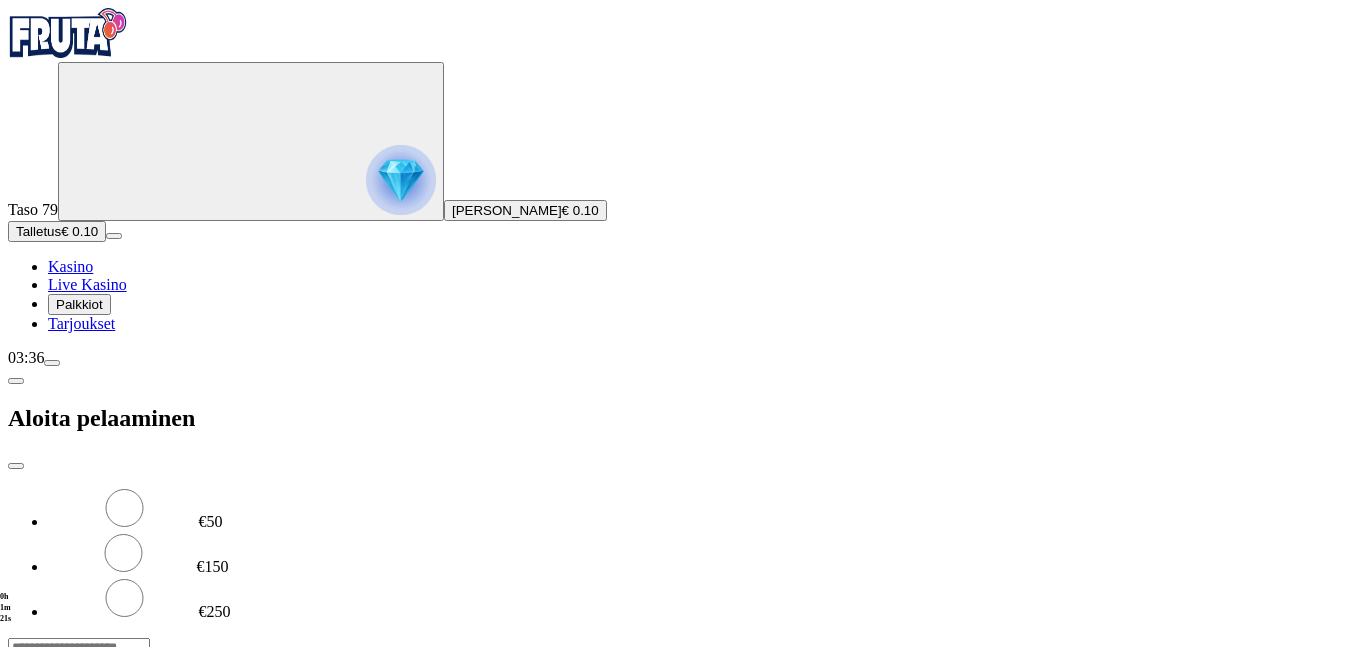 click on "***" at bounding box center (79, 648) 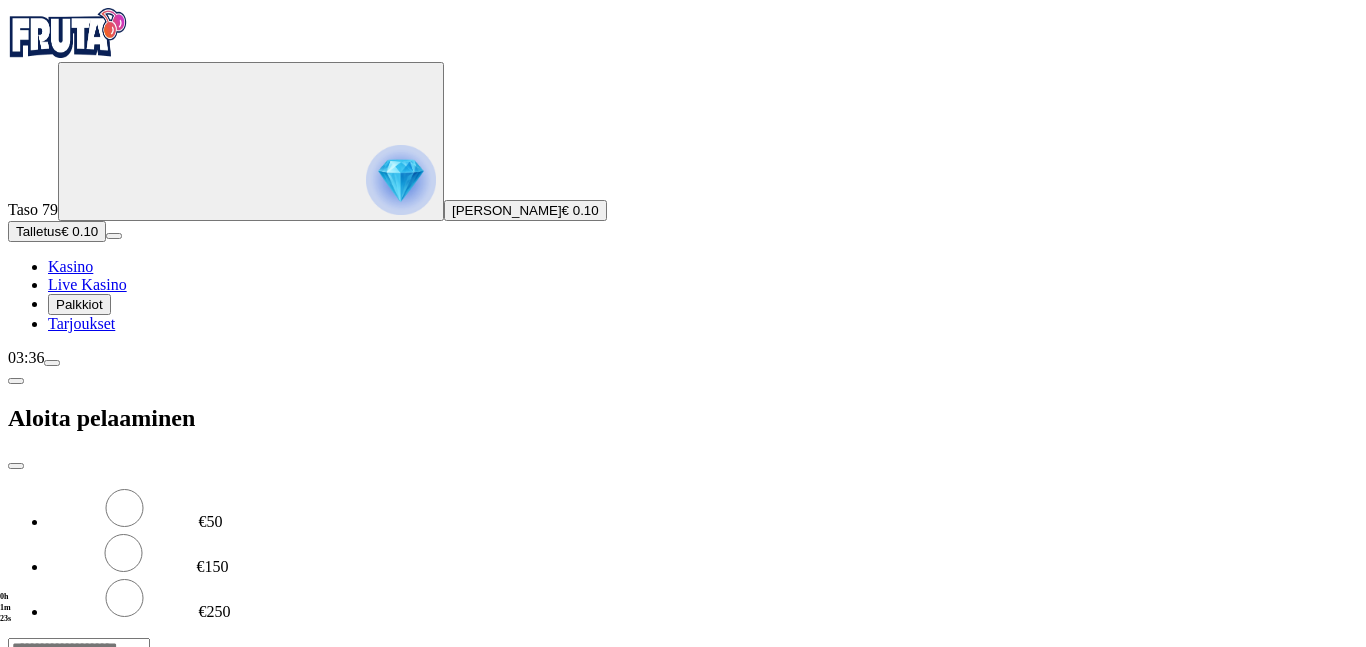 type on "*" 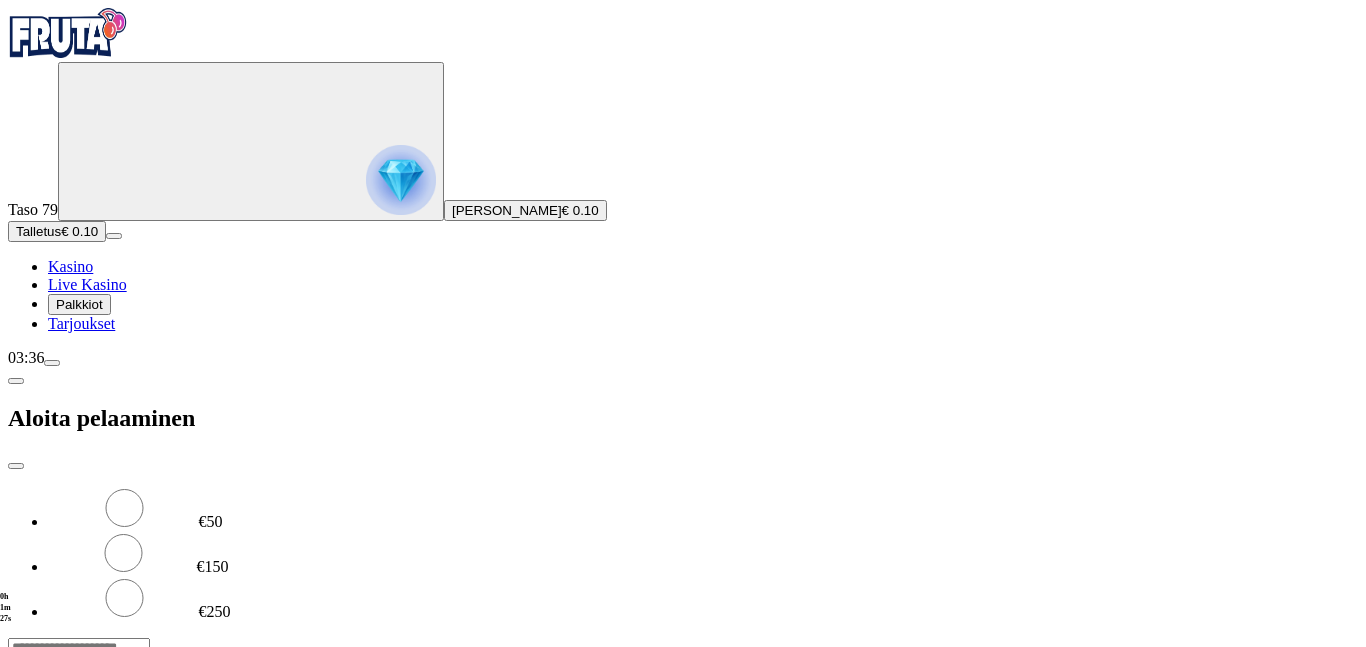 type on "**" 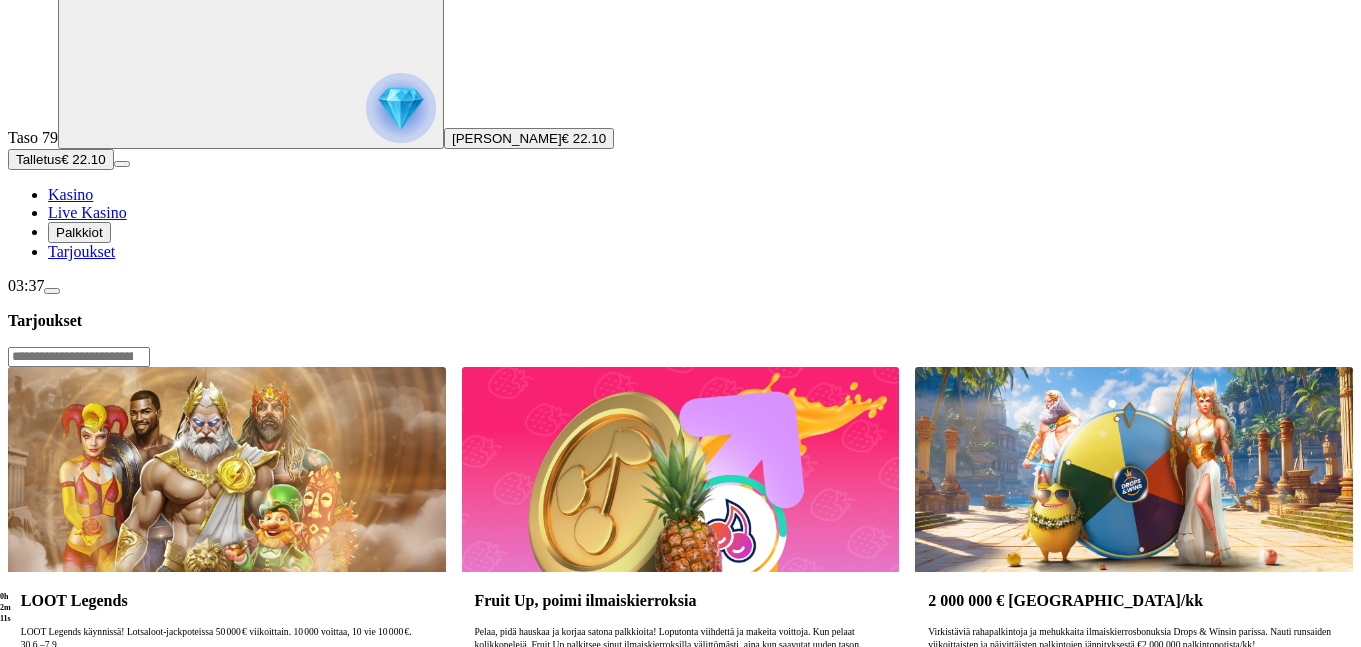 scroll, scrollTop: 0, scrollLeft: 0, axis: both 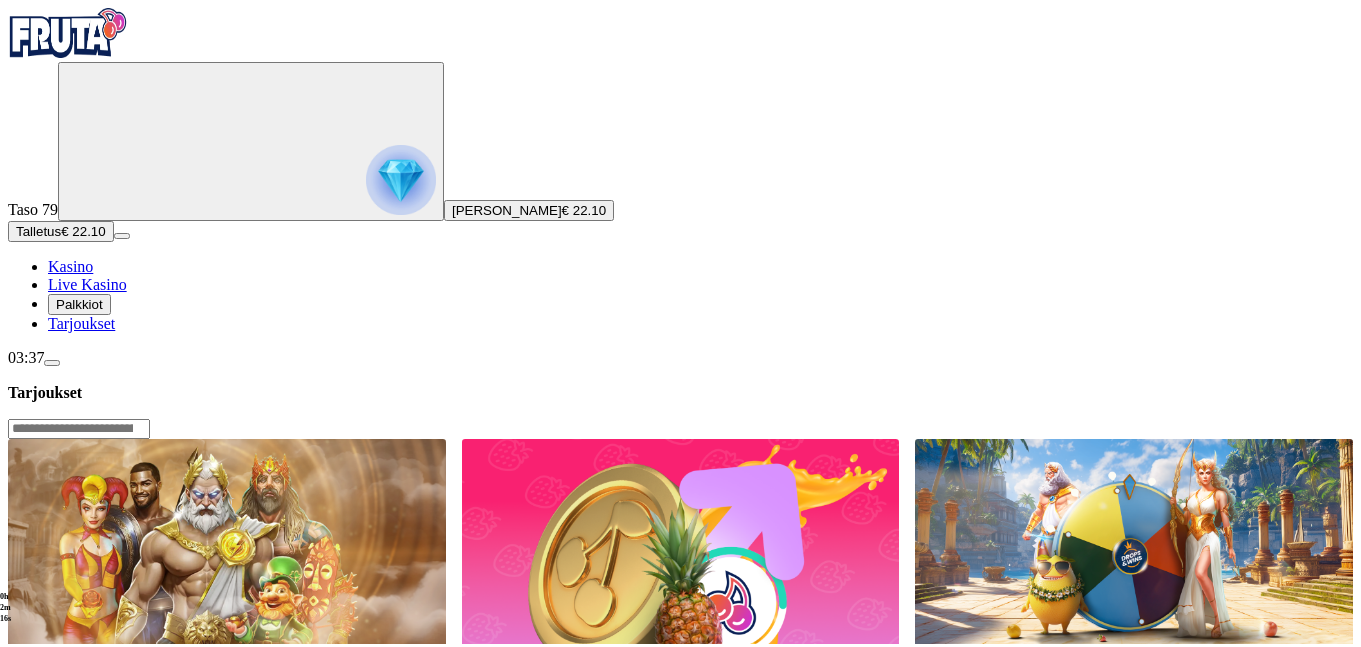click on "Palkkiot" at bounding box center [79, 304] 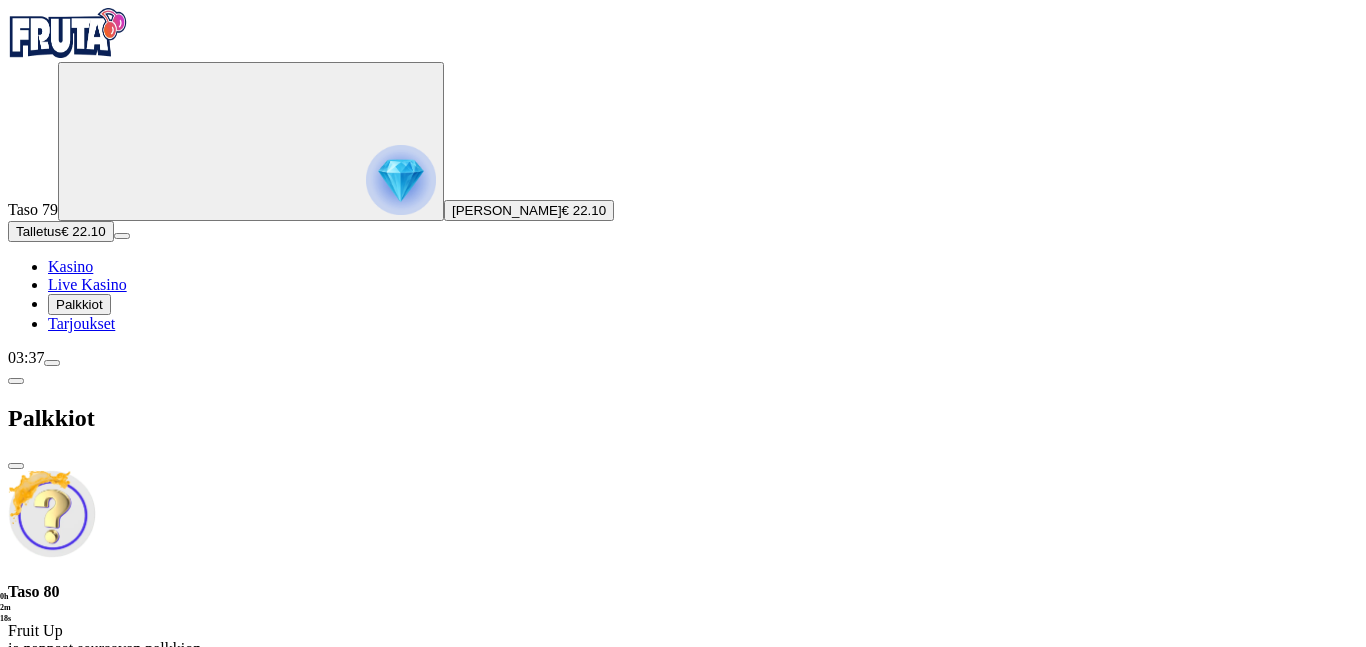 click at bounding box center [16, 381] 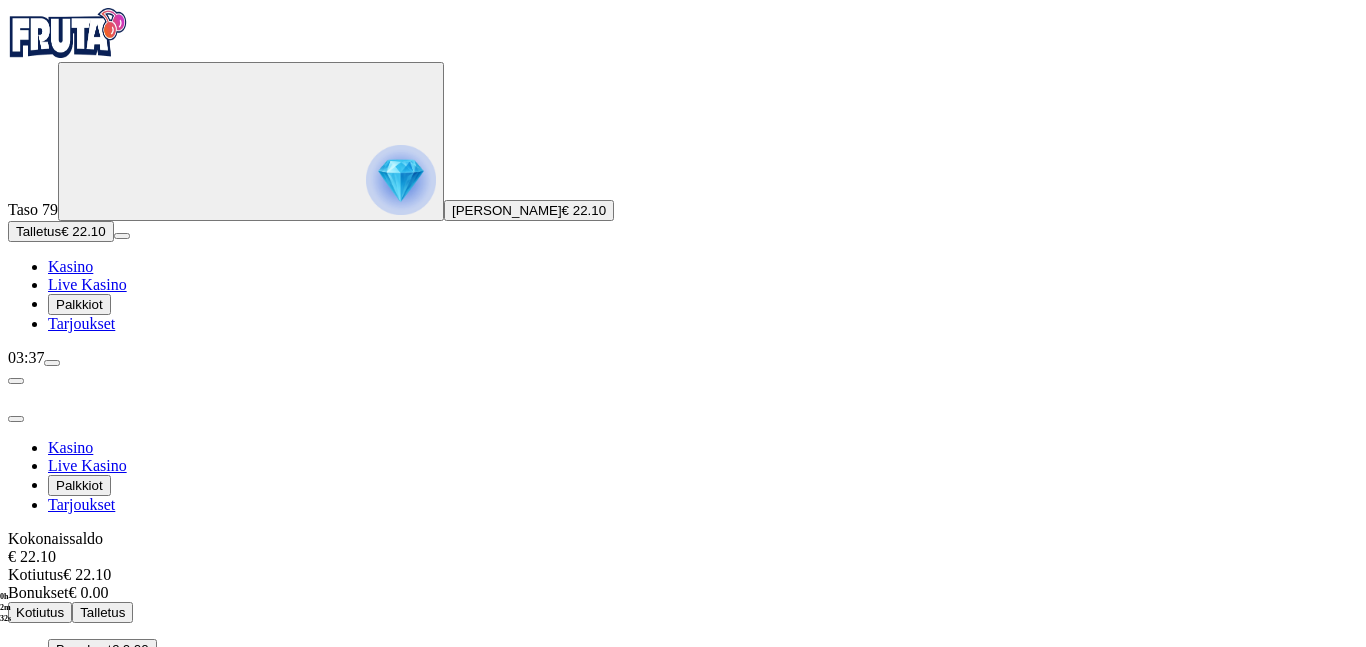 click on "Tarjoukset" at bounding box center [81, 323] 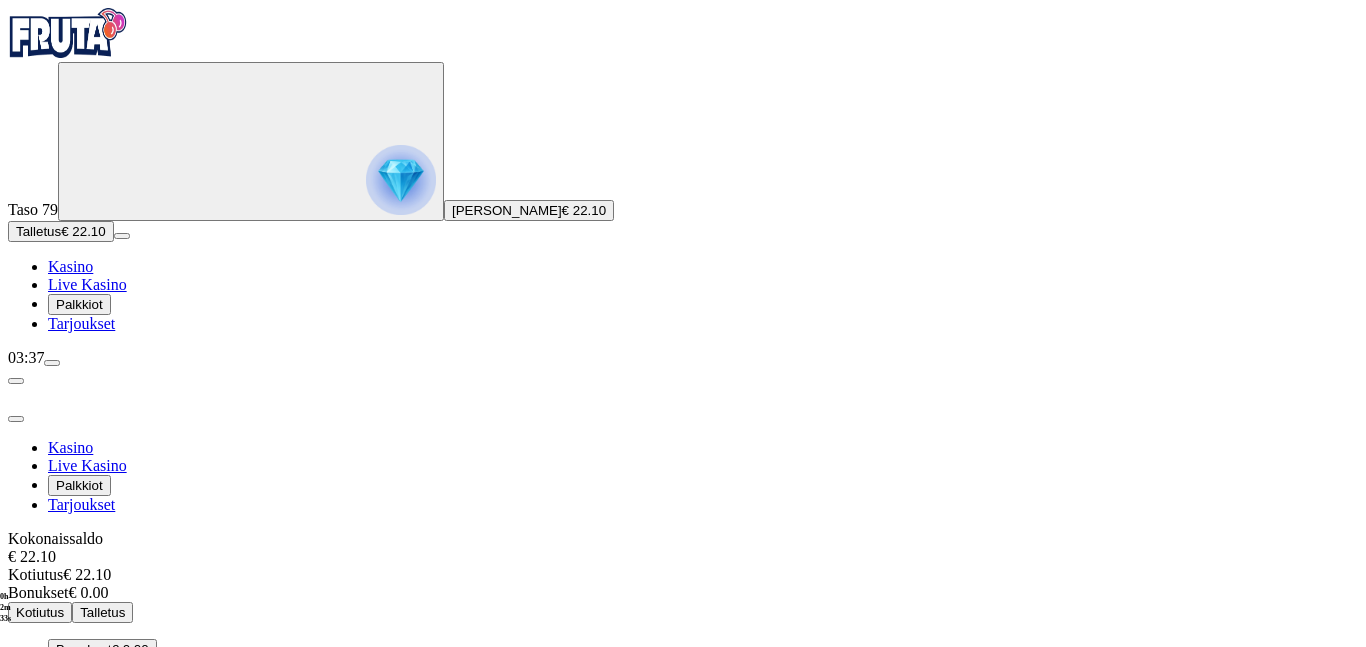 click on "Palkkiot" at bounding box center [79, 304] 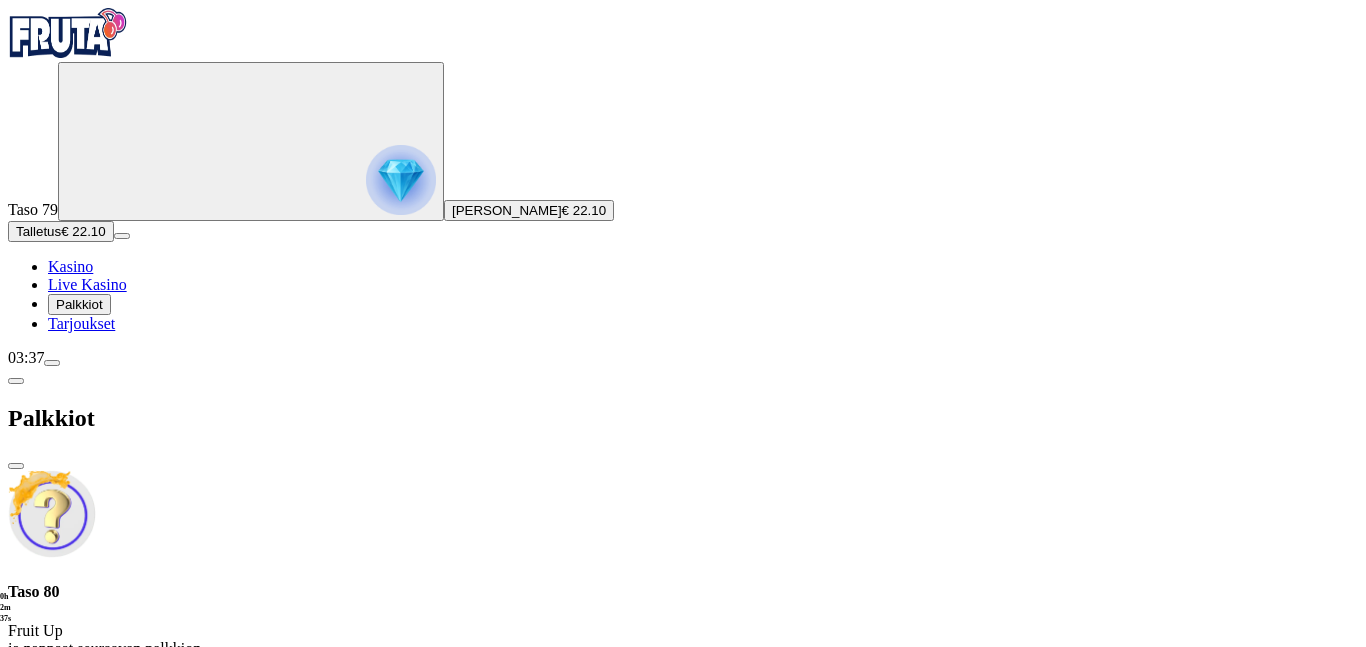 click on "Palkkiot" at bounding box center [79, 304] 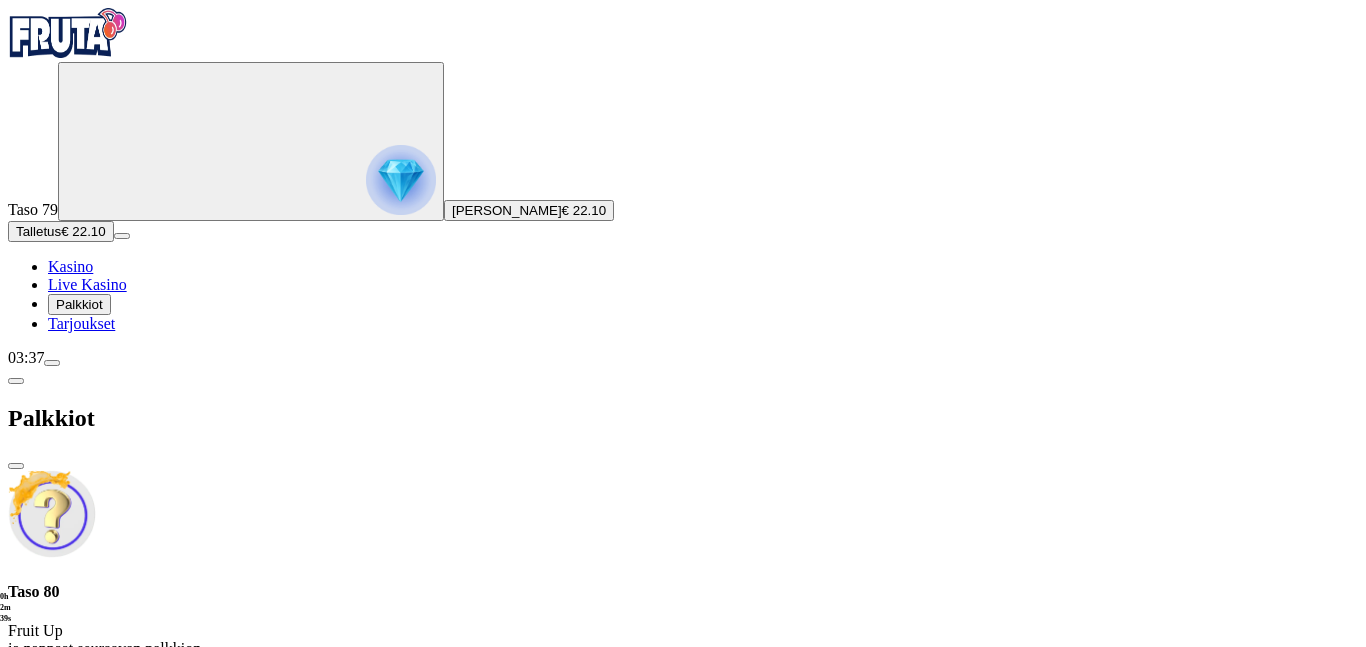 click at bounding box center [16, 466] 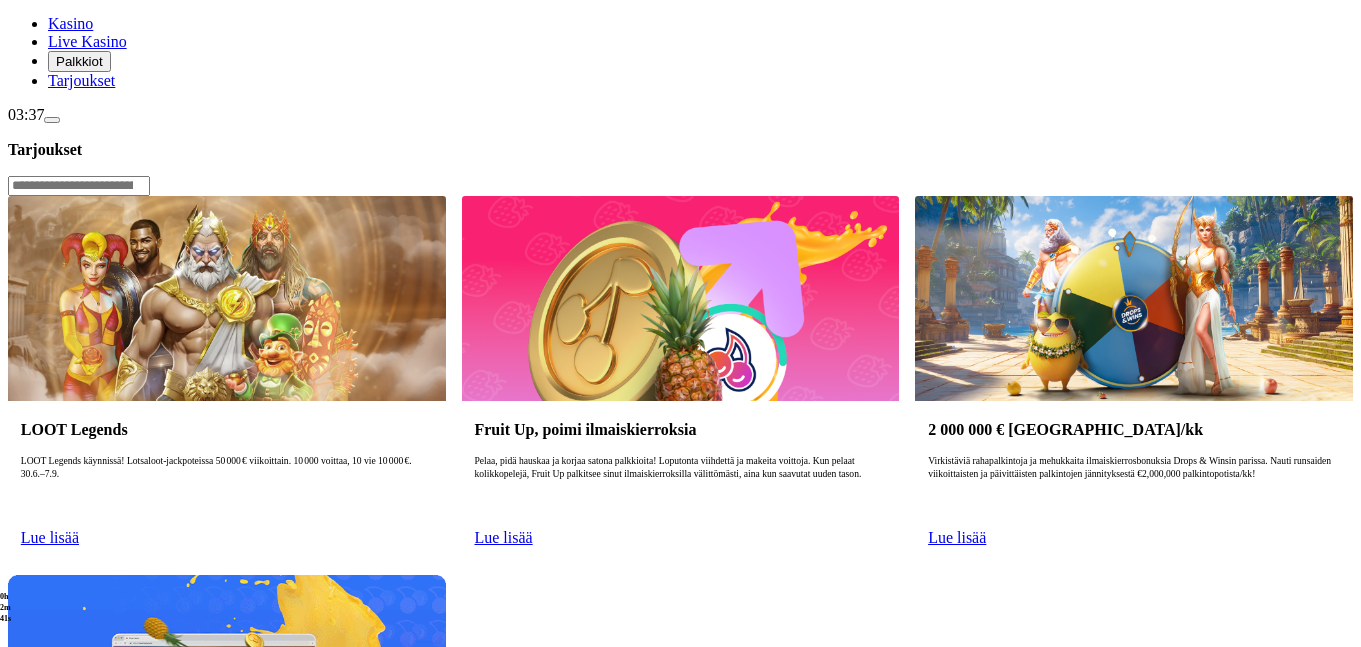 scroll, scrollTop: 288, scrollLeft: 0, axis: vertical 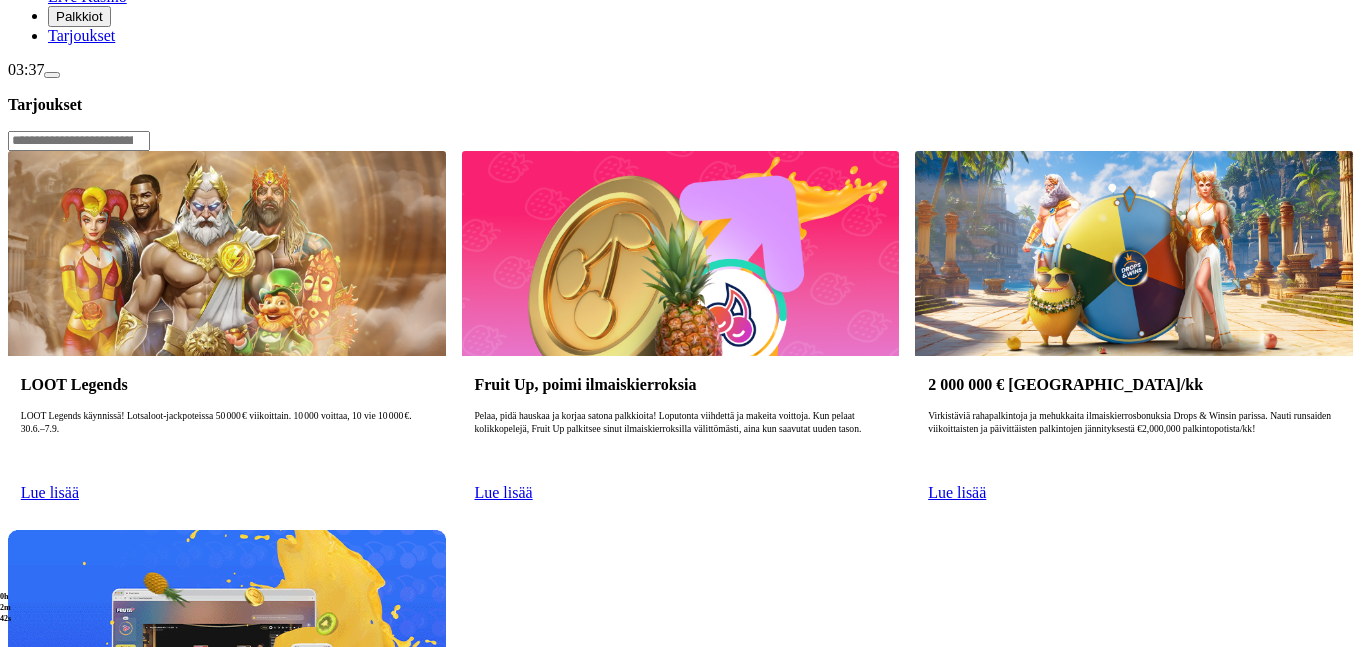 click on "Kasino" at bounding box center (70, -22) 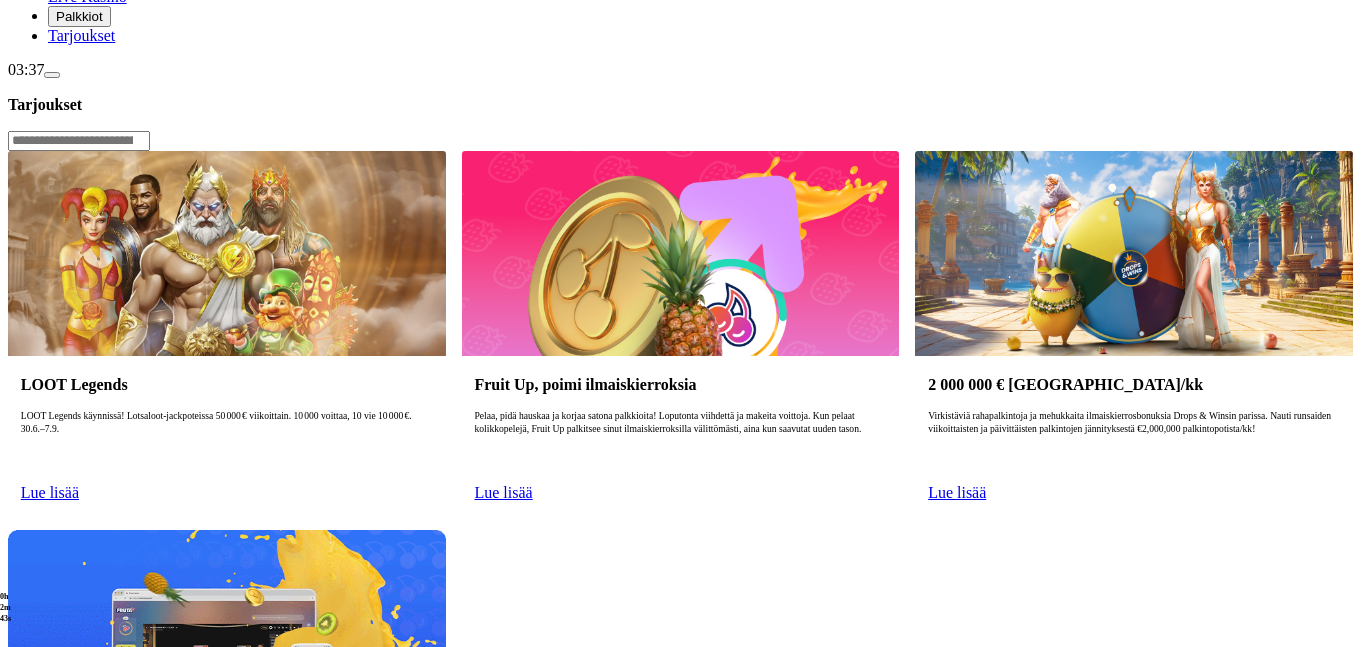 click on "Kasino Live Kasino Palkkiot Tarjoukset" at bounding box center [680, 7] 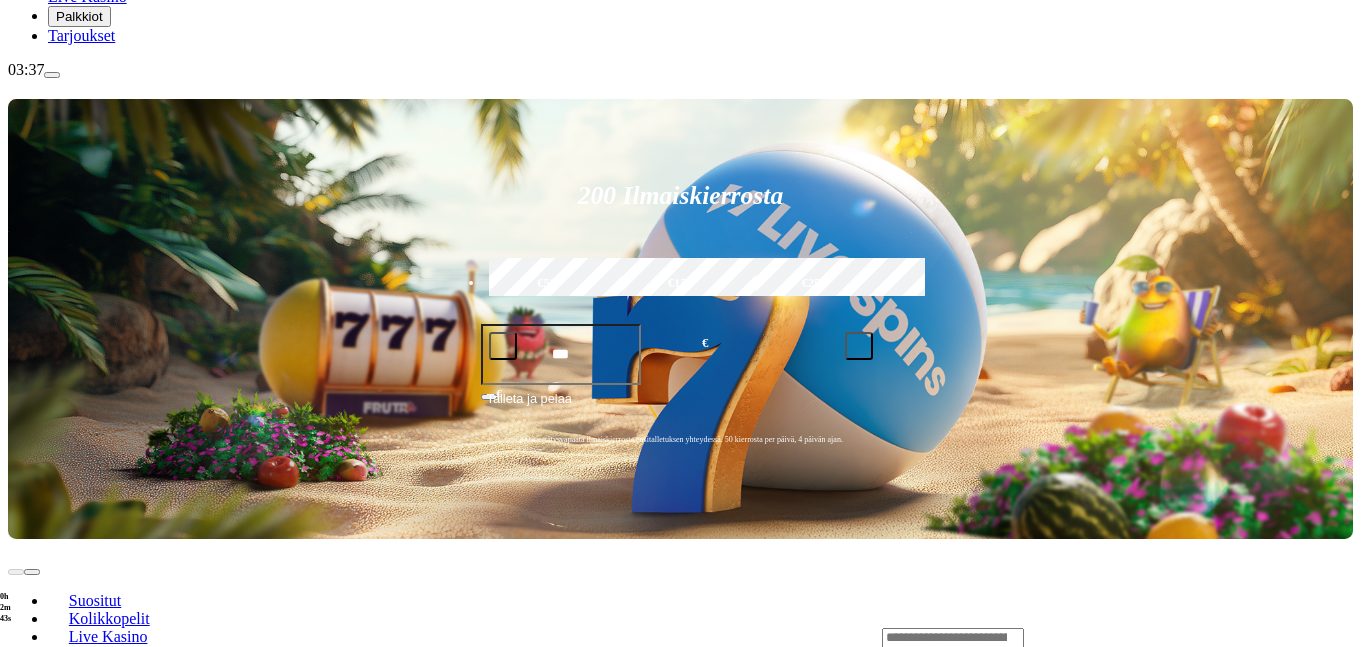scroll, scrollTop: 0, scrollLeft: 0, axis: both 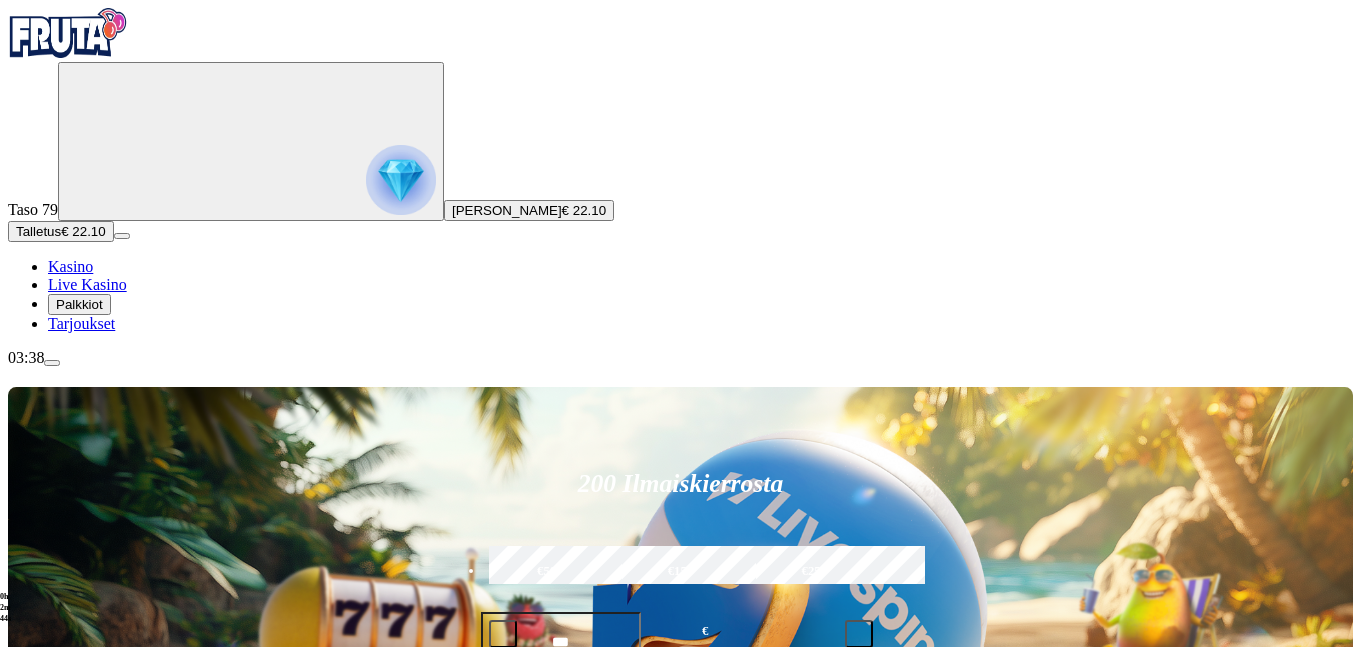 click on "Kasino" at bounding box center (70, 266) 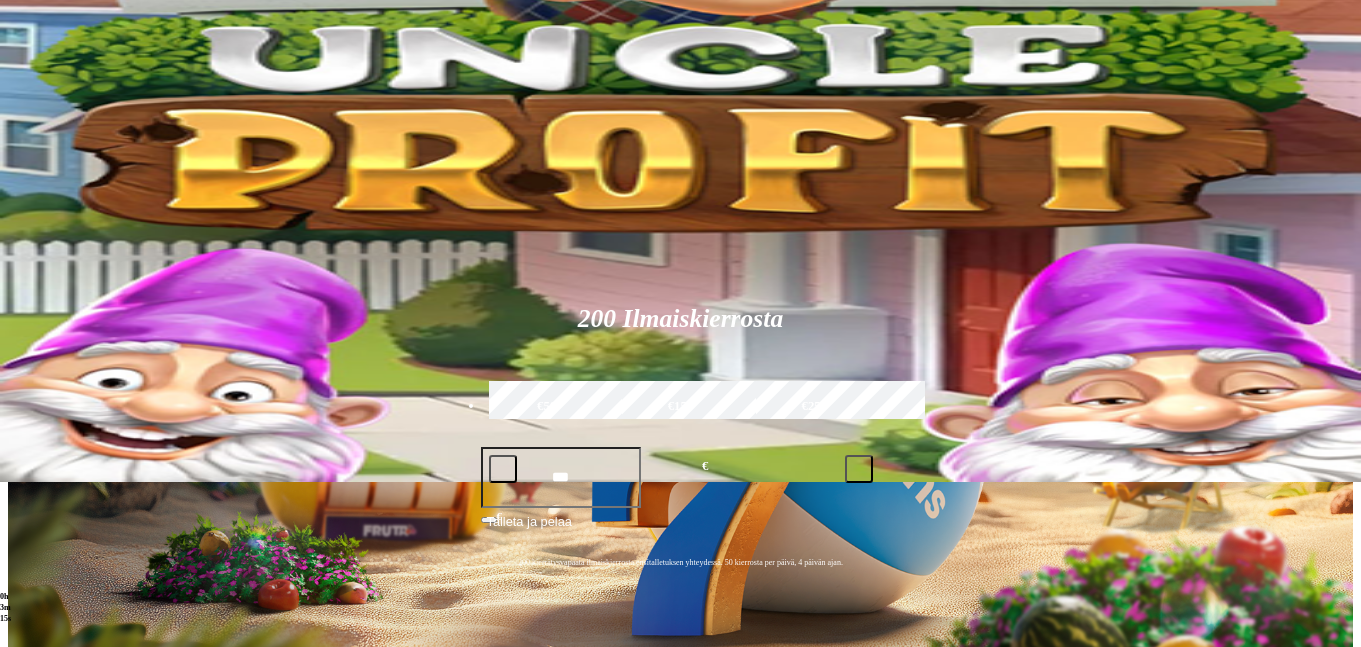 scroll, scrollTop: 216, scrollLeft: 0, axis: vertical 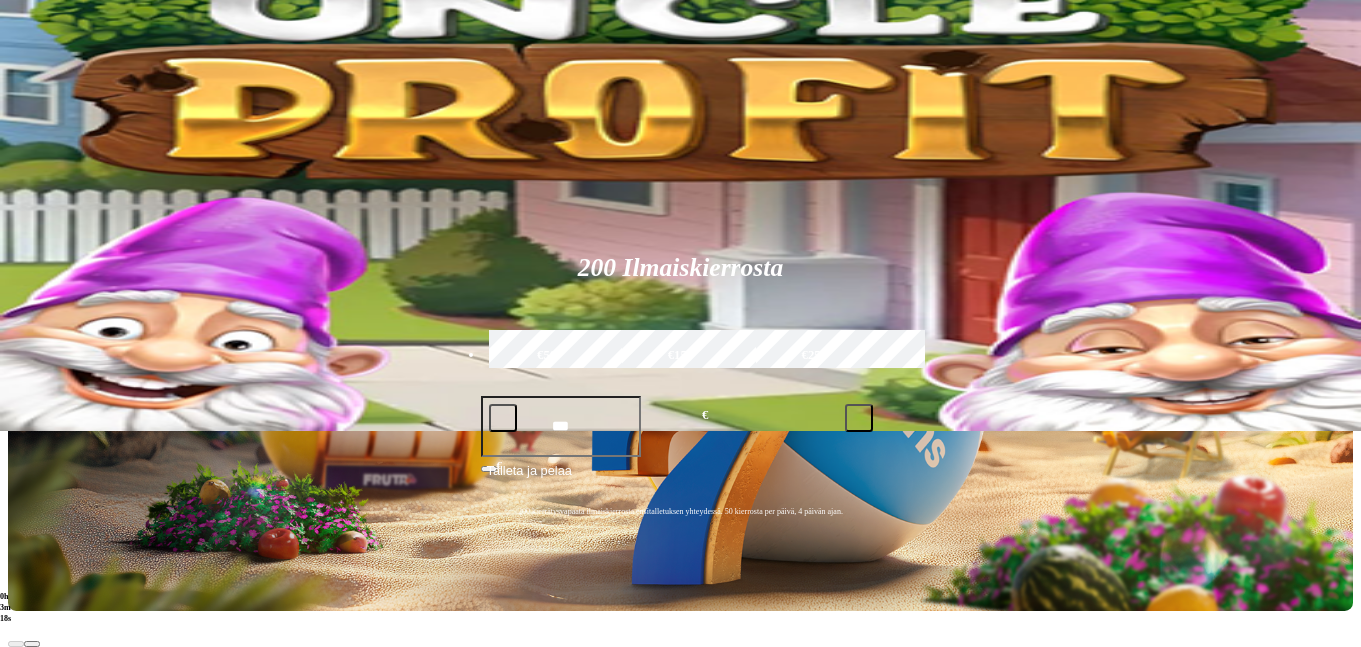 click at bounding box center (953, 710) 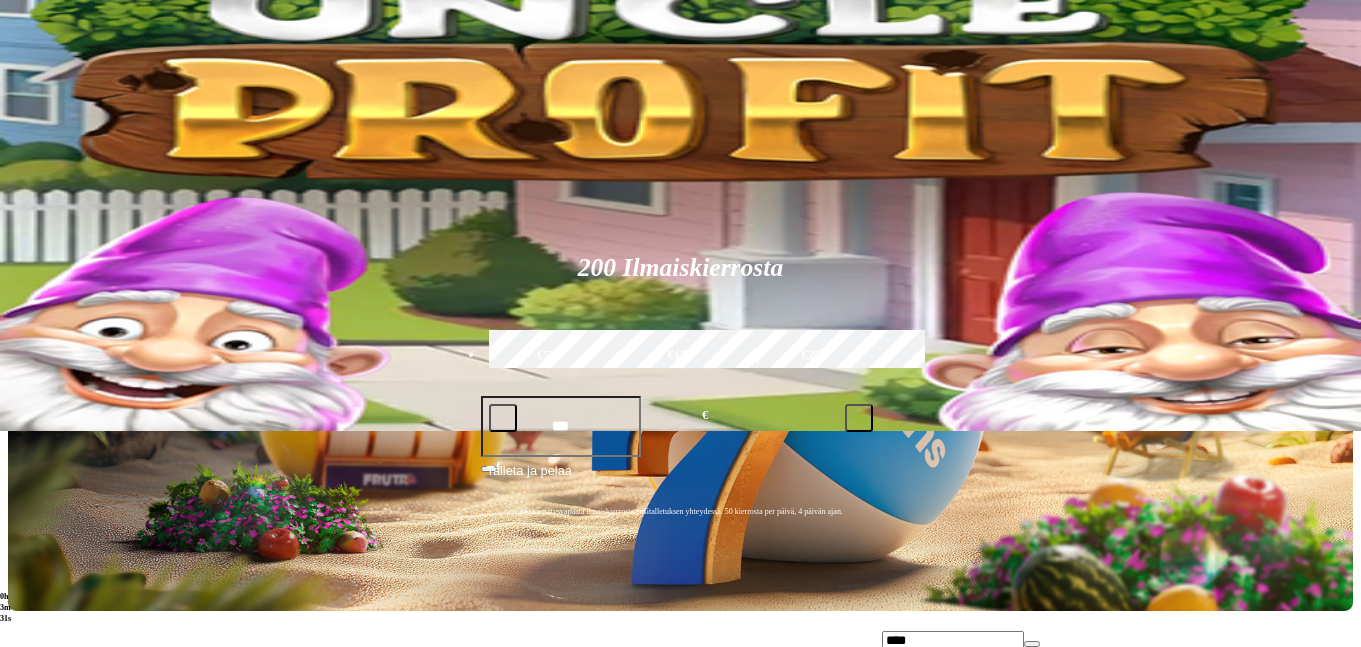 type on "****" 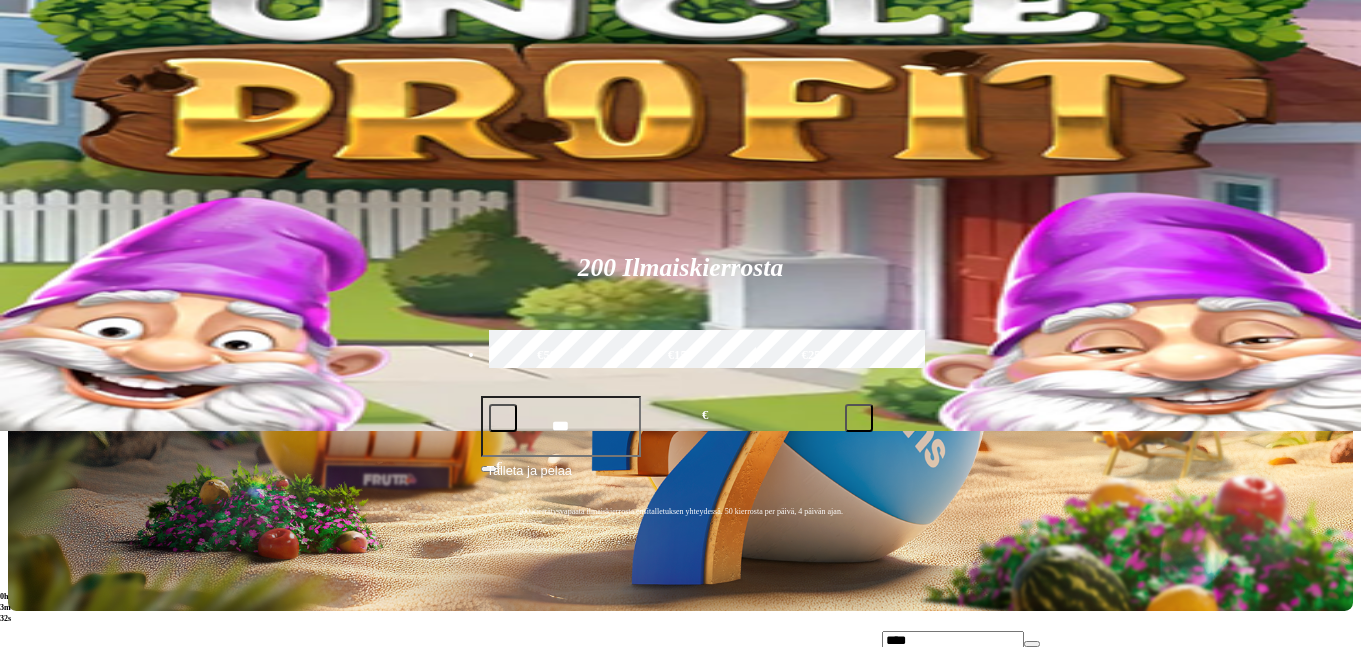 click on "Pelaa nyt" at bounding box center [924, 743] 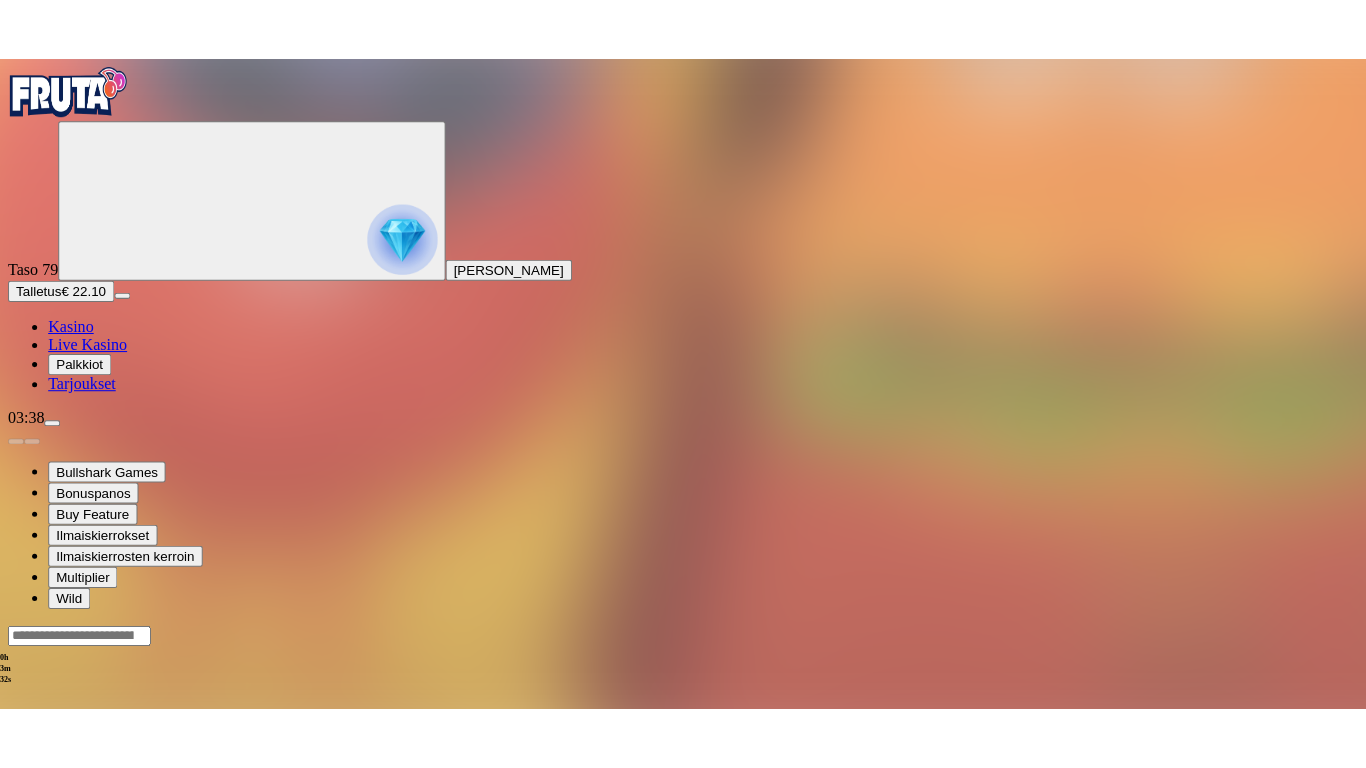 scroll, scrollTop: 0, scrollLeft: 0, axis: both 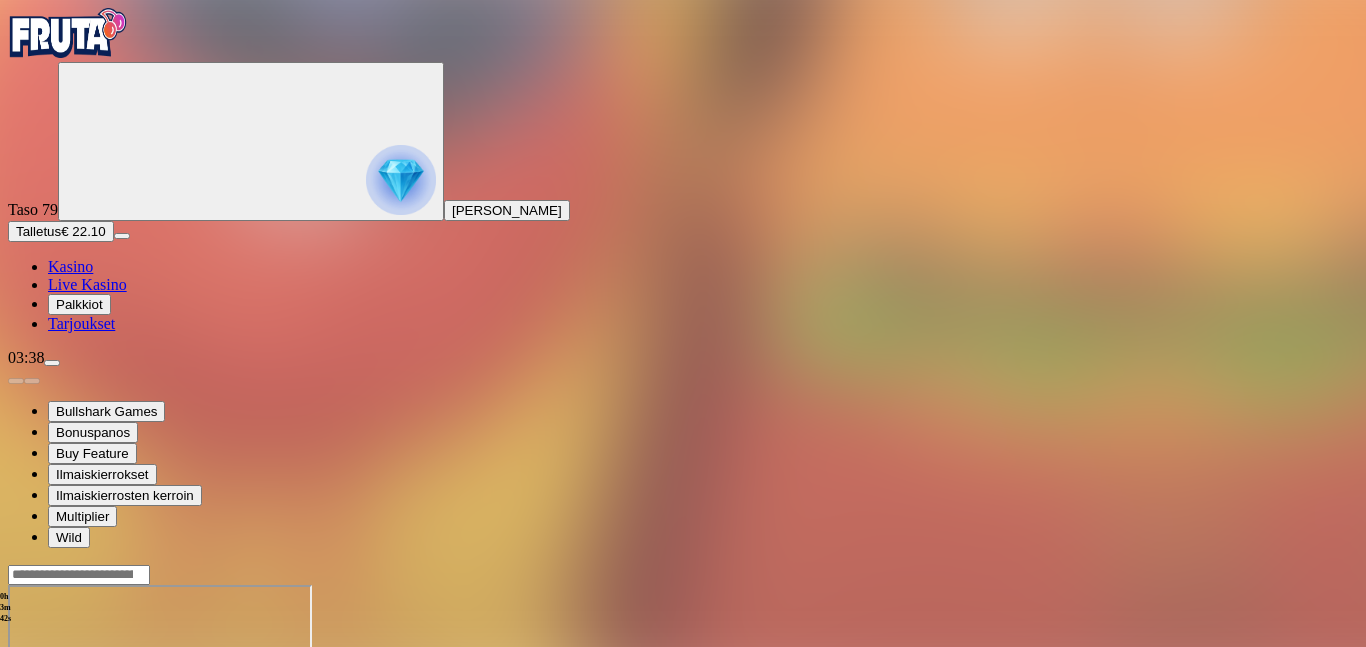 click at bounding box center [48, 757] 